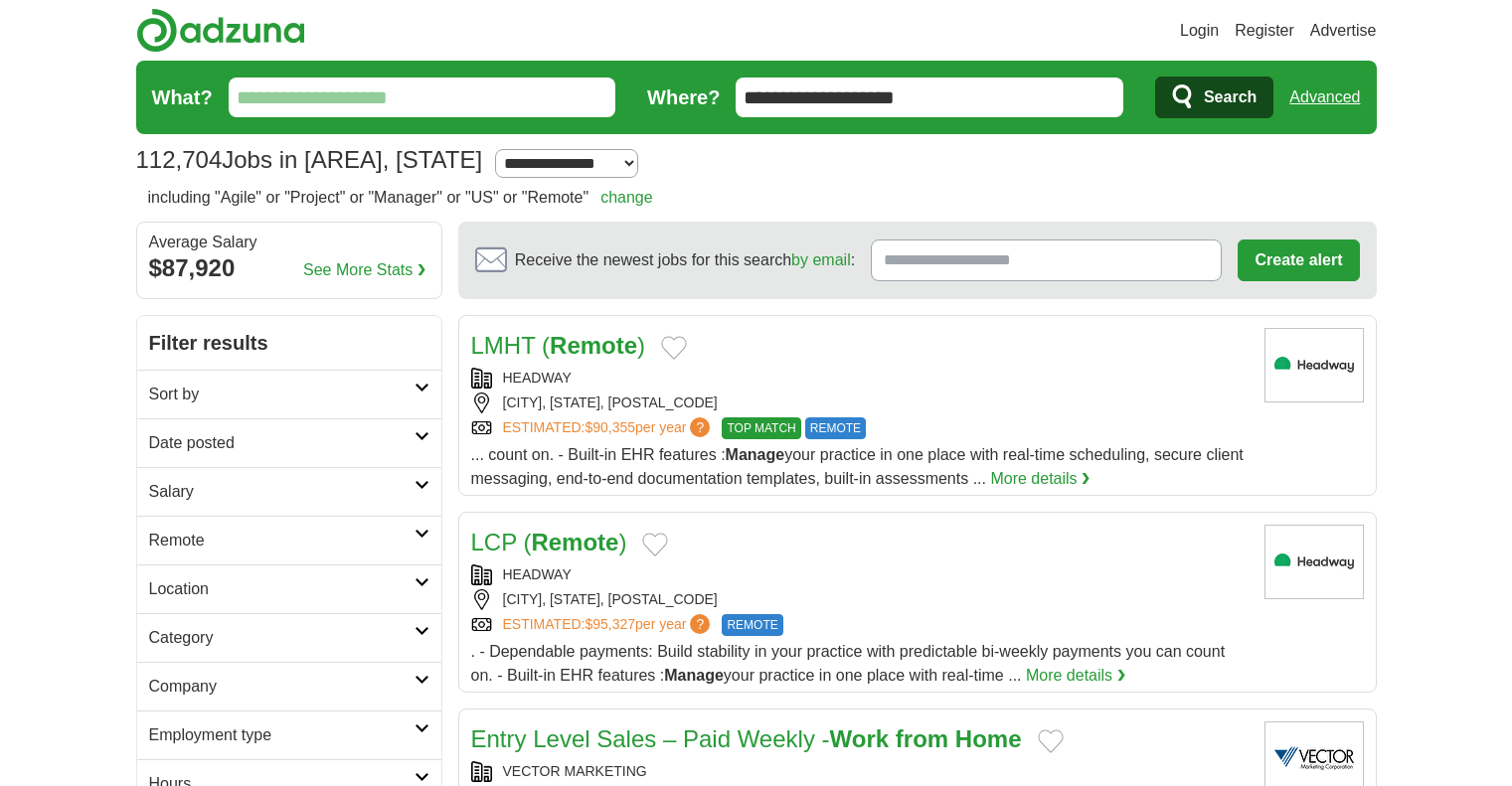 scroll, scrollTop: 0, scrollLeft: 0, axis: both 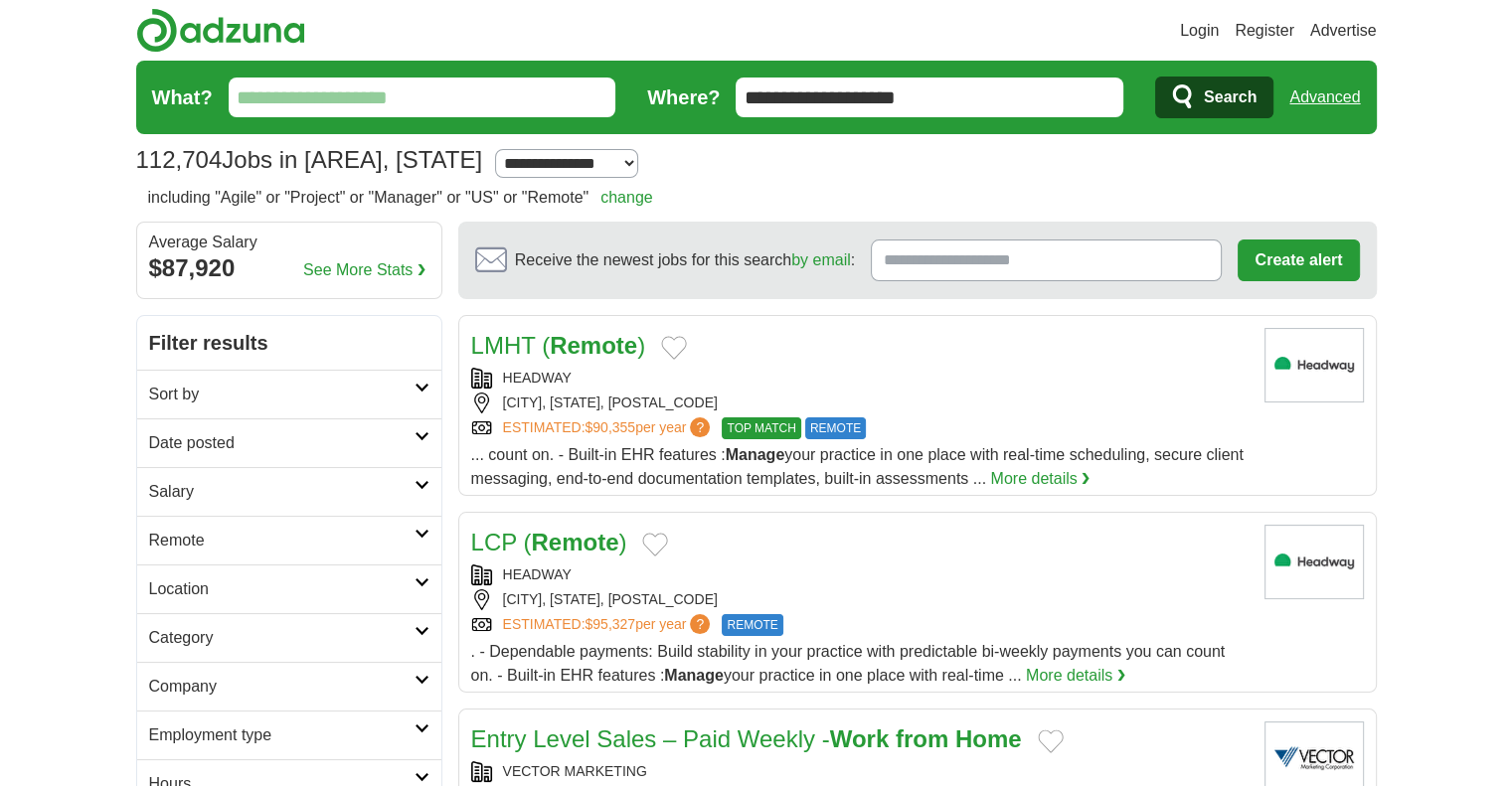 click on "**********" at bounding box center [929, 97] 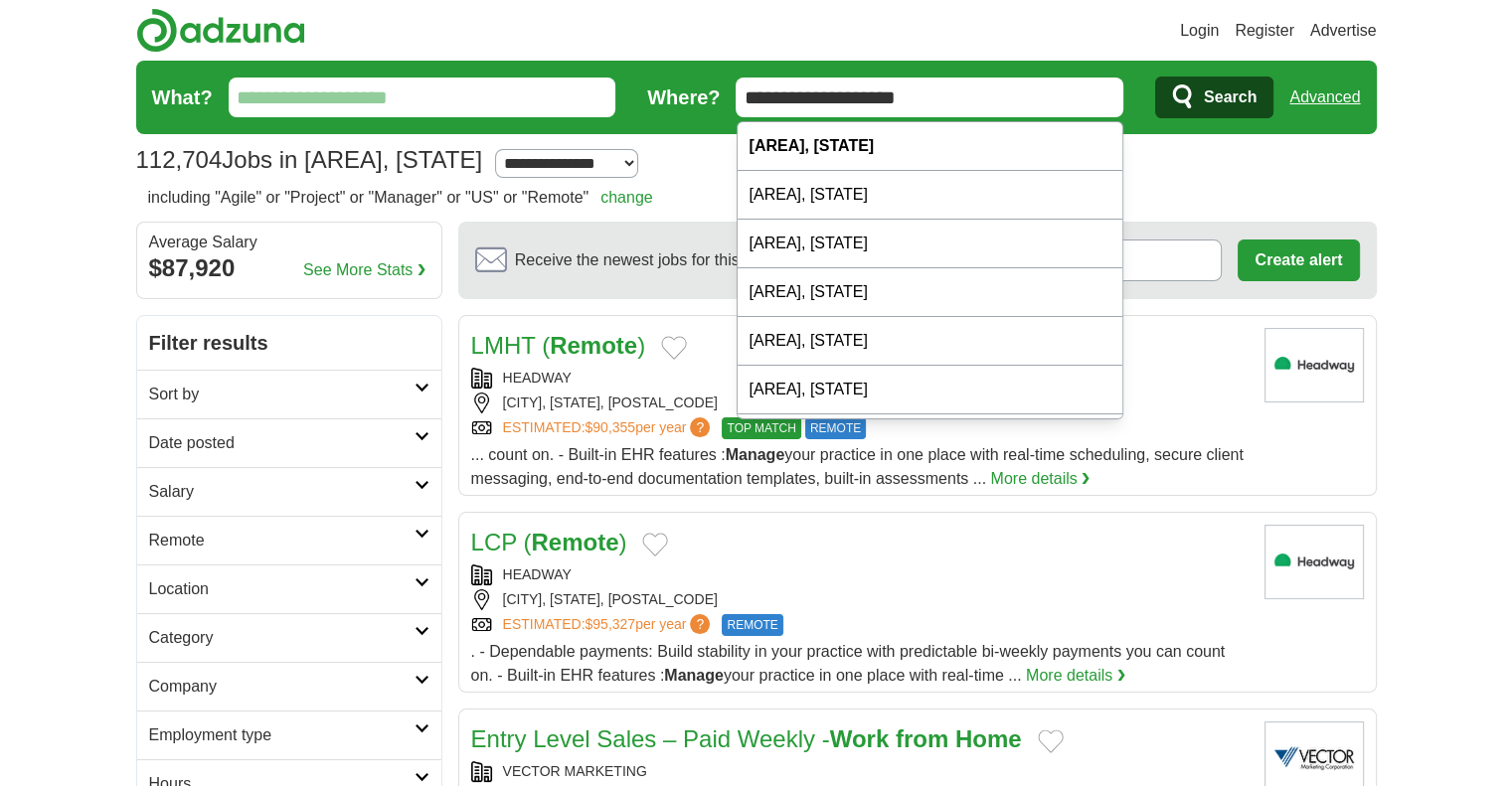 drag, startPoint x: 942, startPoint y: 90, endPoint x: 733, endPoint y: 103, distance: 209.4039 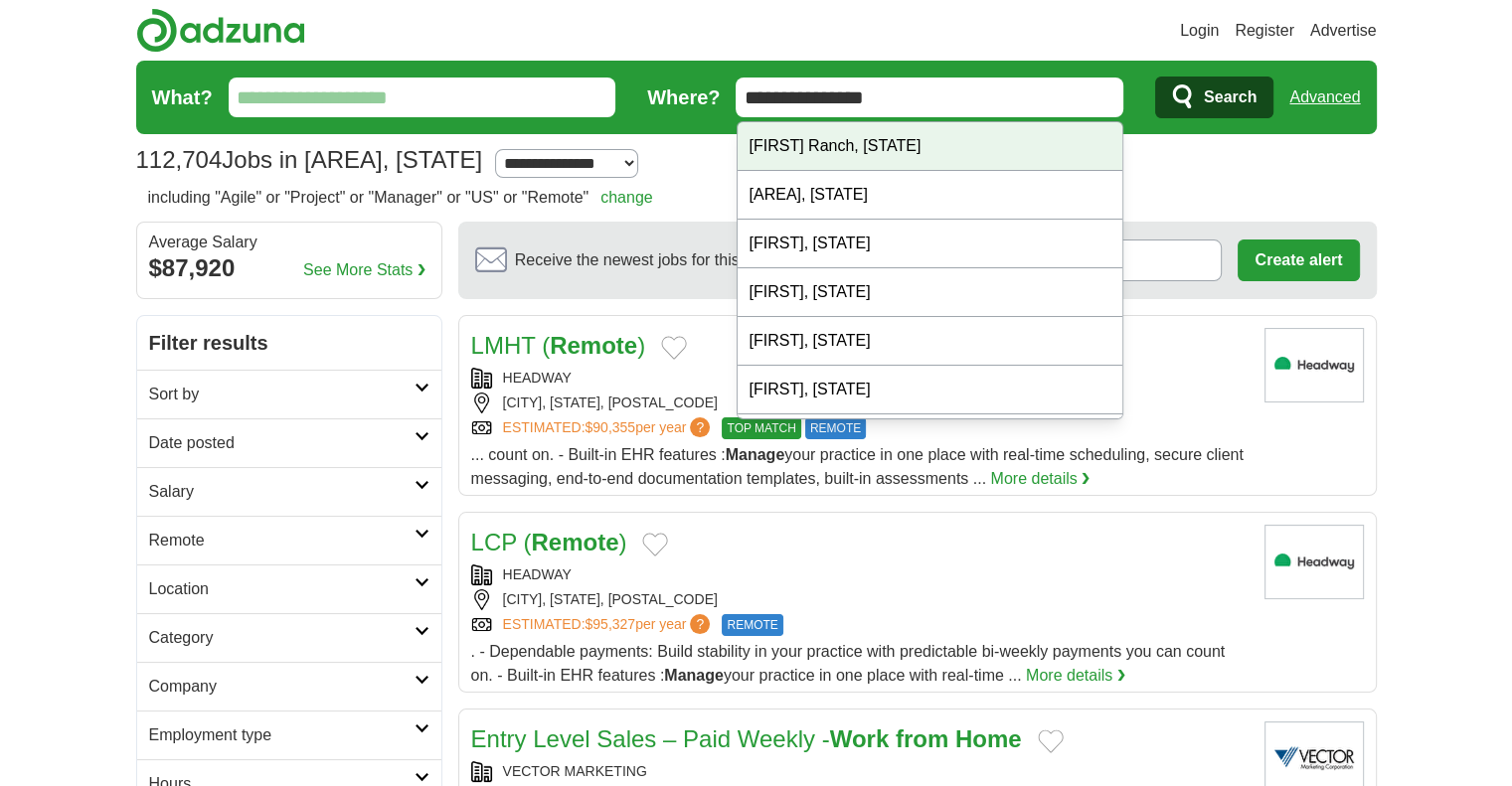 click on "Porter Ranch, CA" at bounding box center [930, 146] 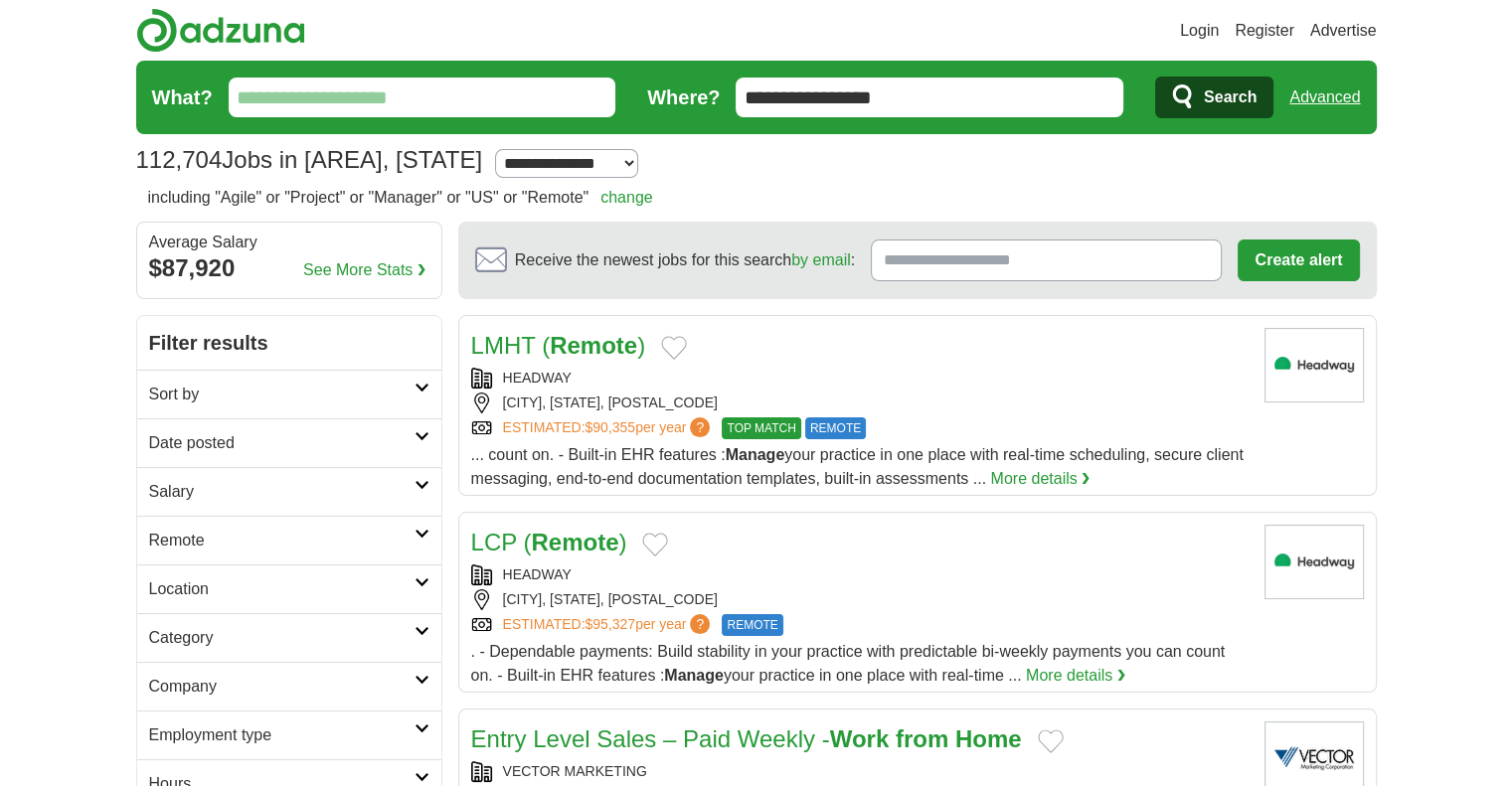 click on "What?" at bounding box center (422, 97) 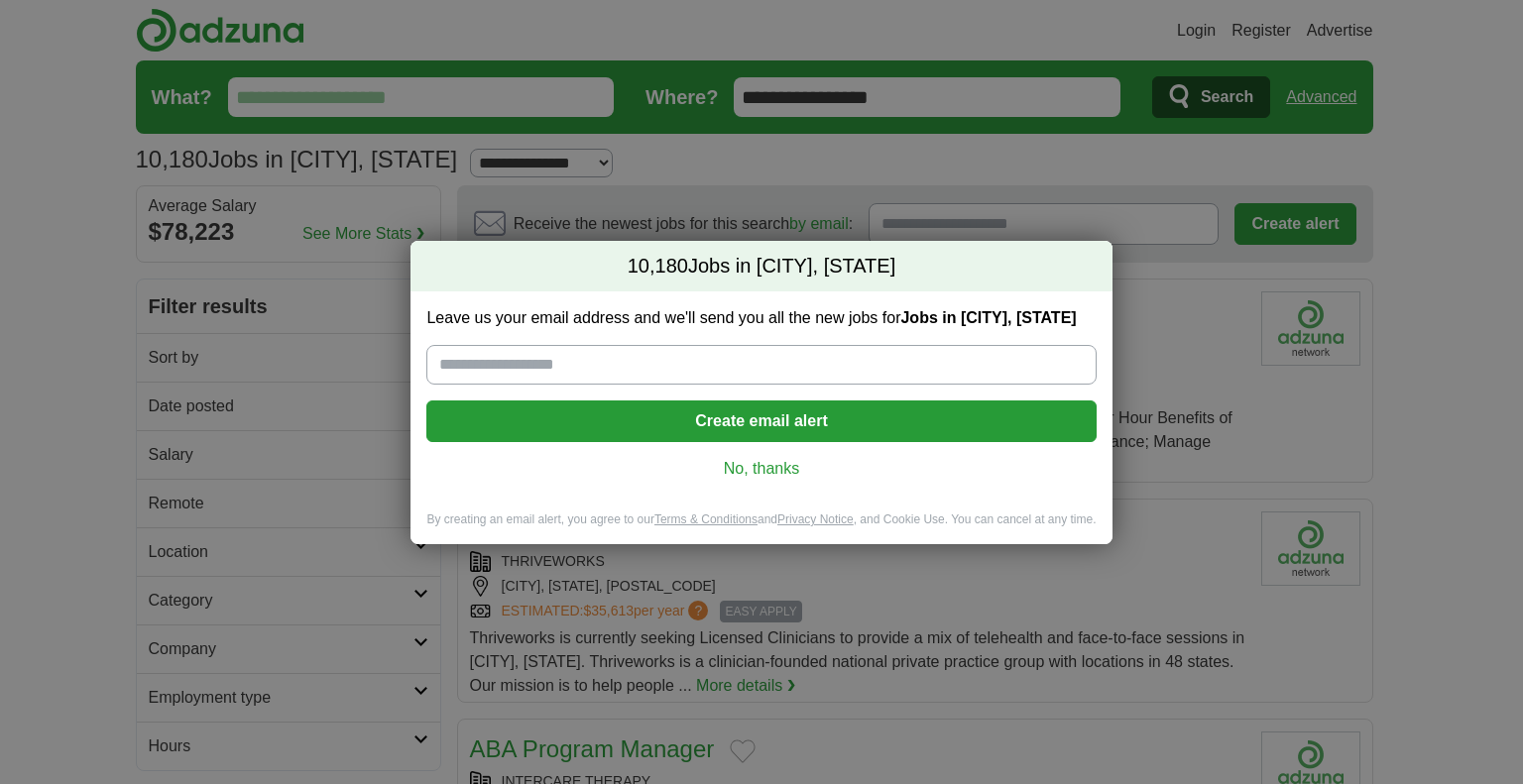 scroll, scrollTop: 0, scrollLeft: 0, axis: both 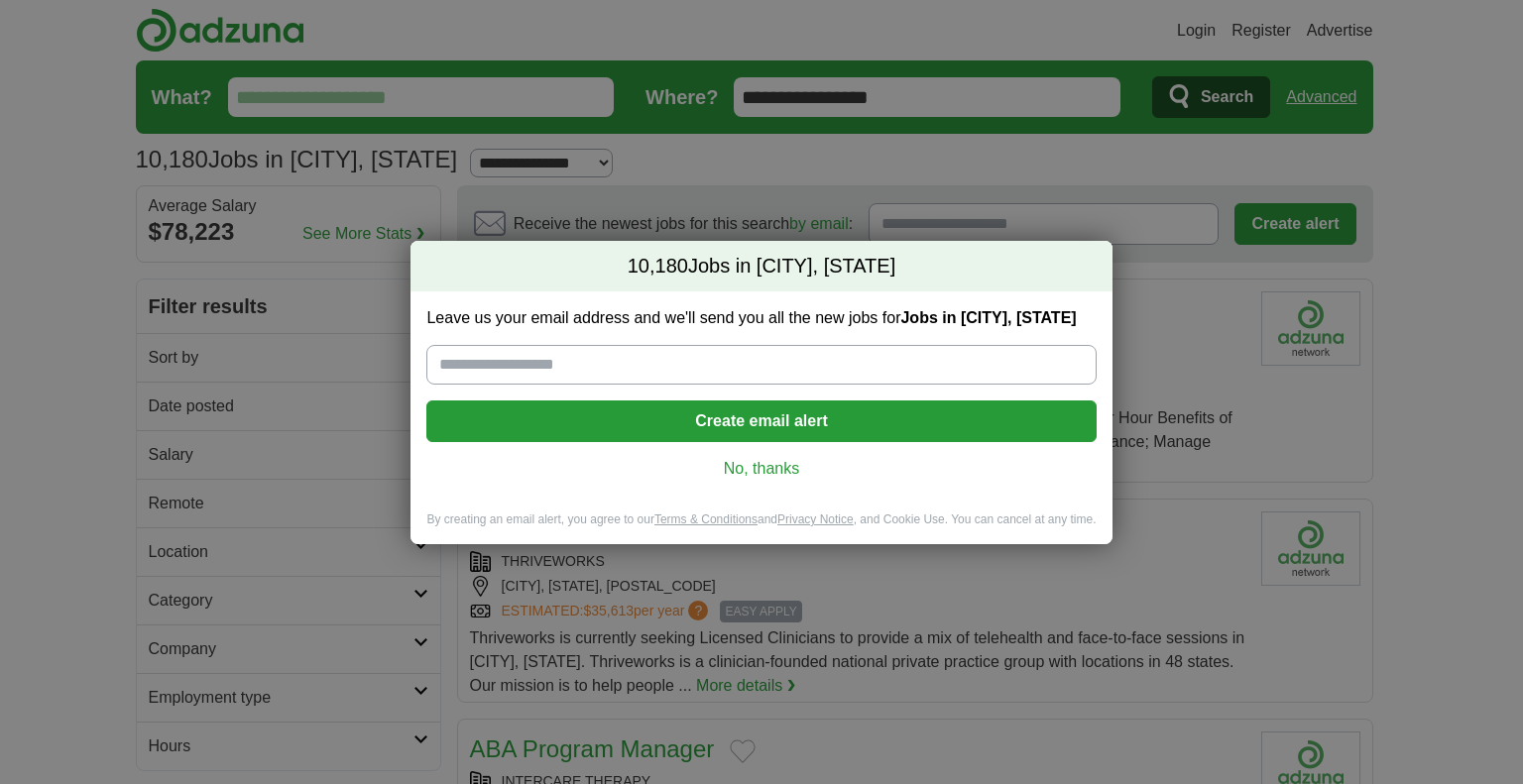 click on "No, thanks" at bounding box center (761, 469) 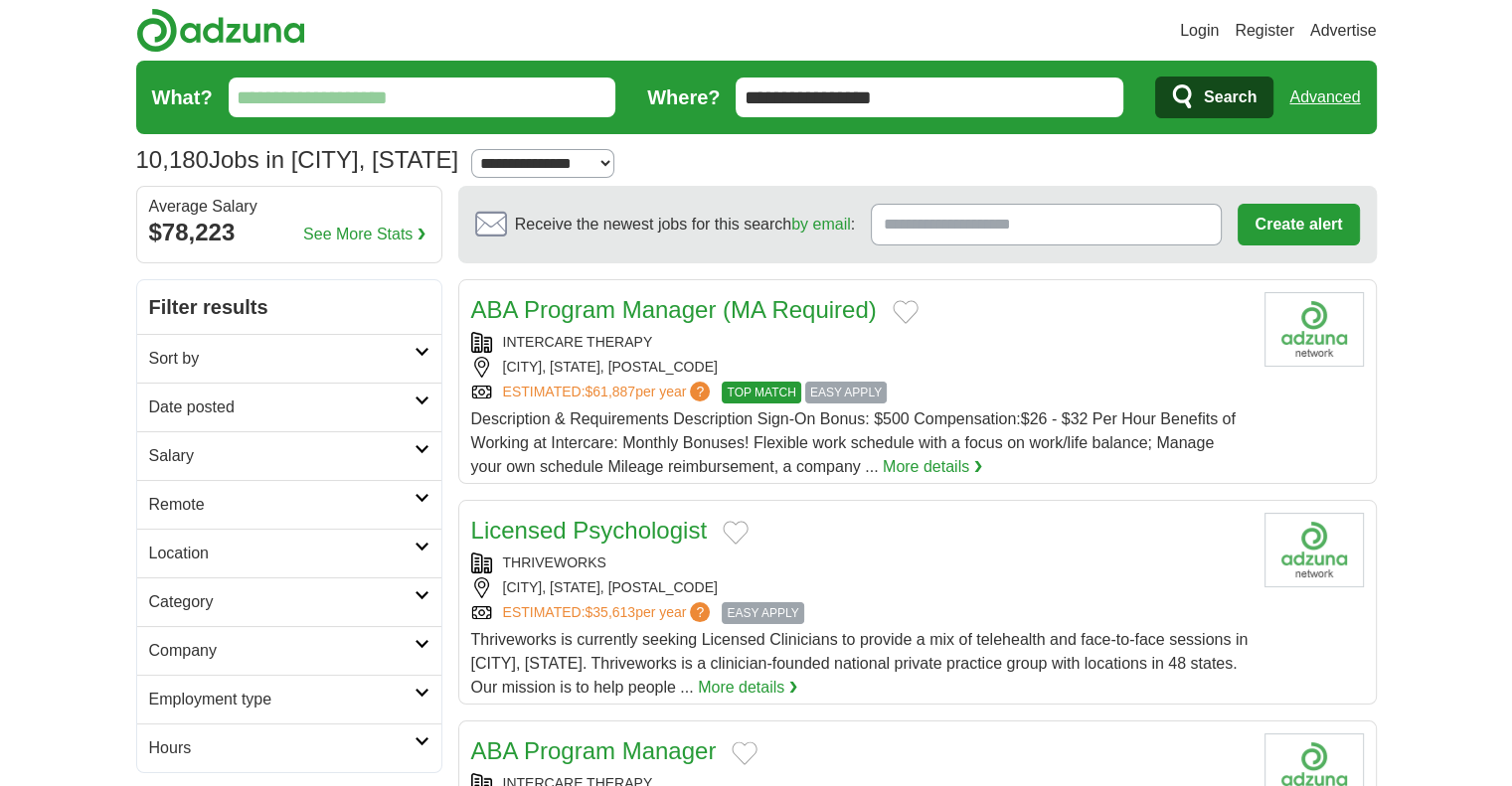 click on "Salary" at bounding box center [281, 456] 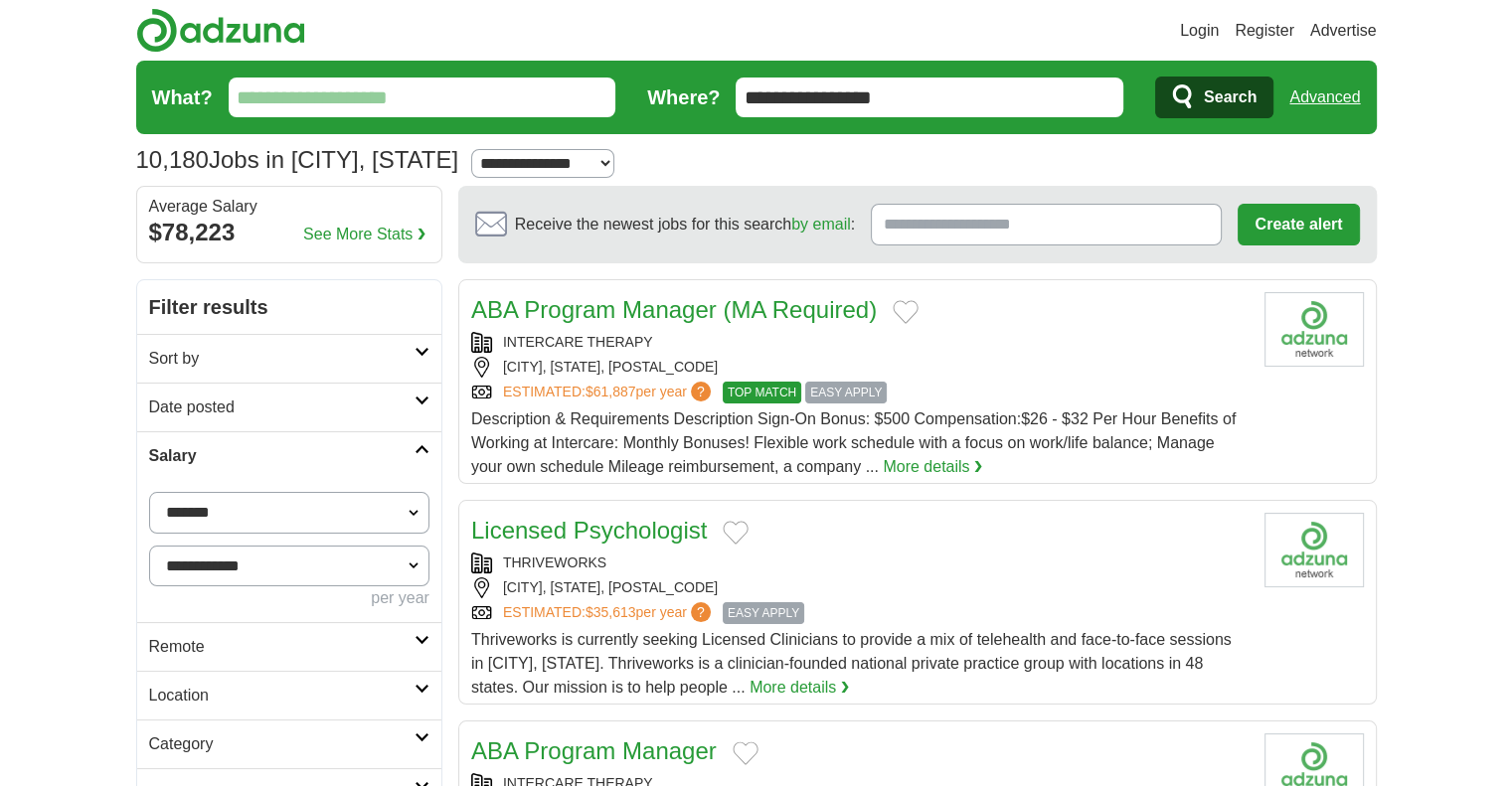 click on "Salary" at bounding box center (281, 456) 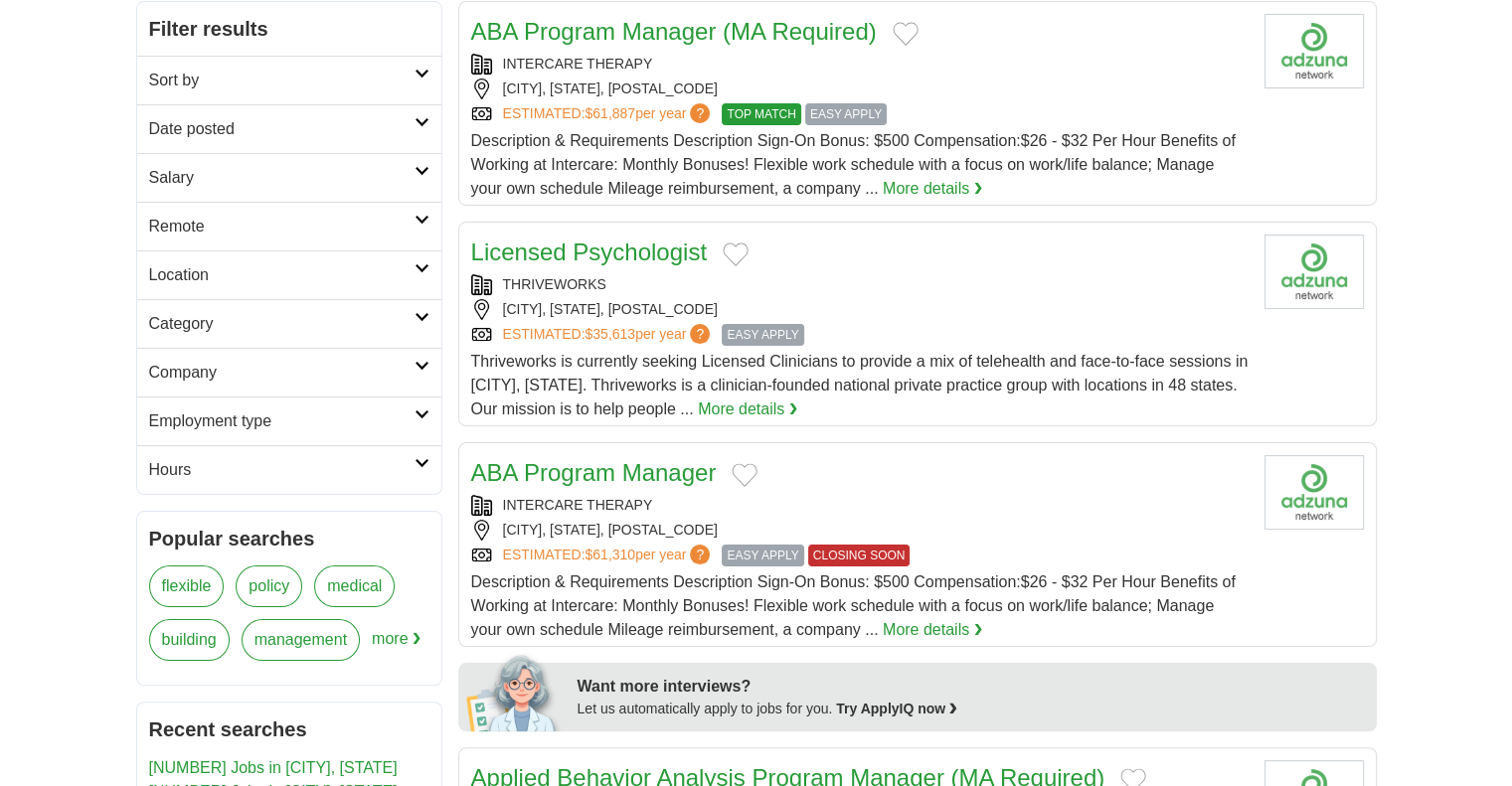 scroll, scrollTop: 298, scrollLeft: 0, axis: vertical 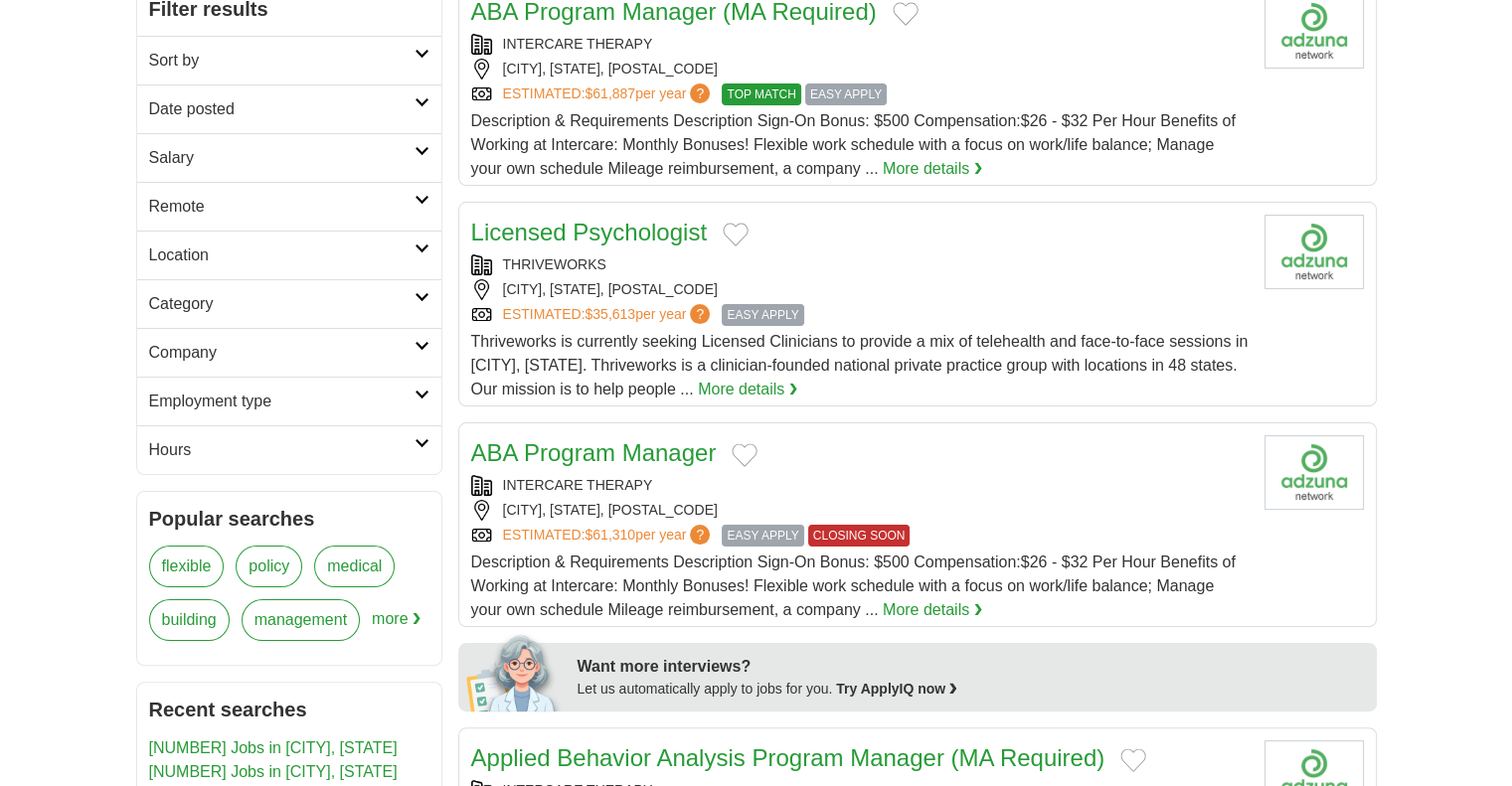 click on "Remote" at bounding box center (281, 207) 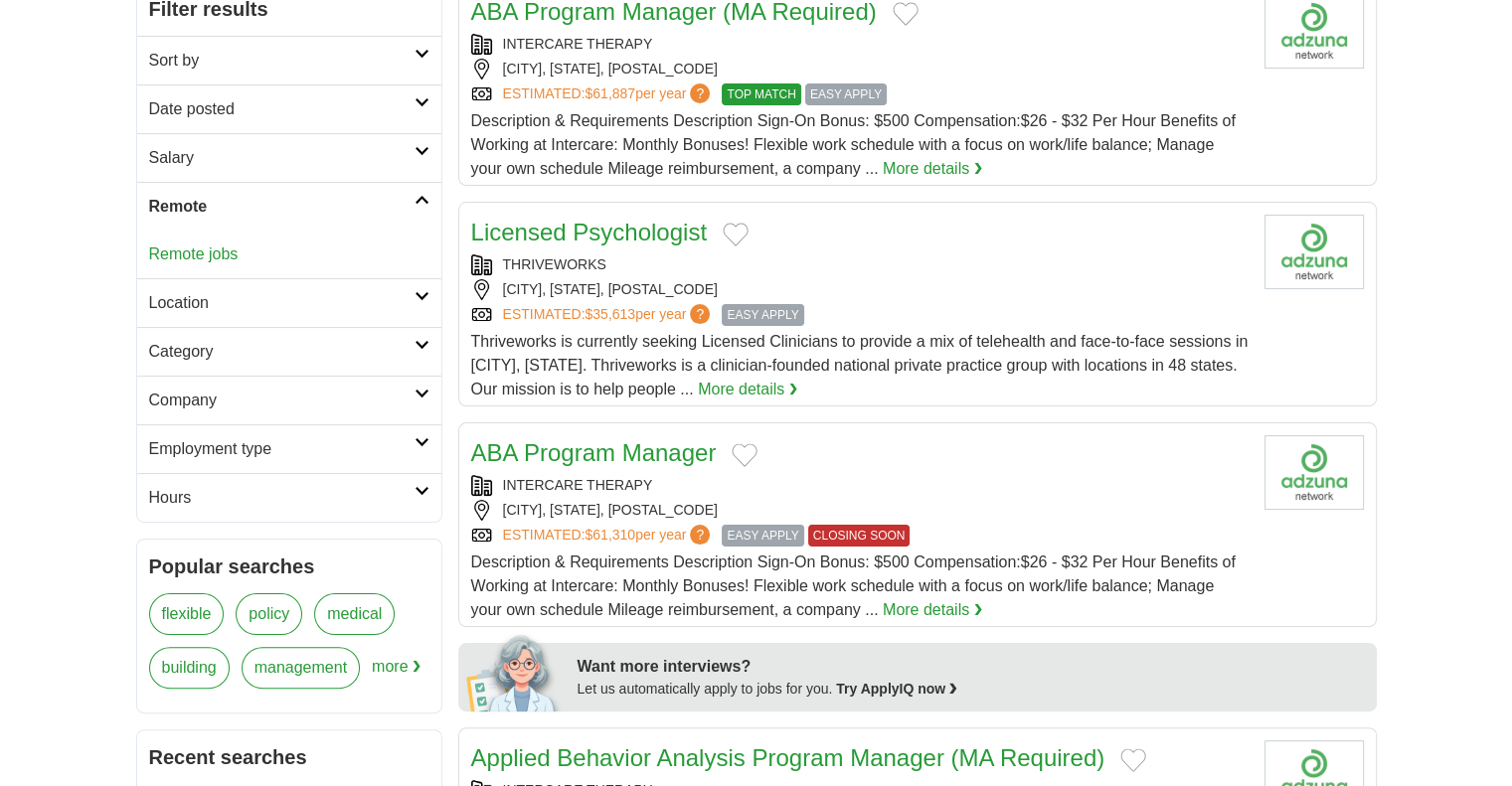 click on "Remote jobs" at bounding box center (194, 253) 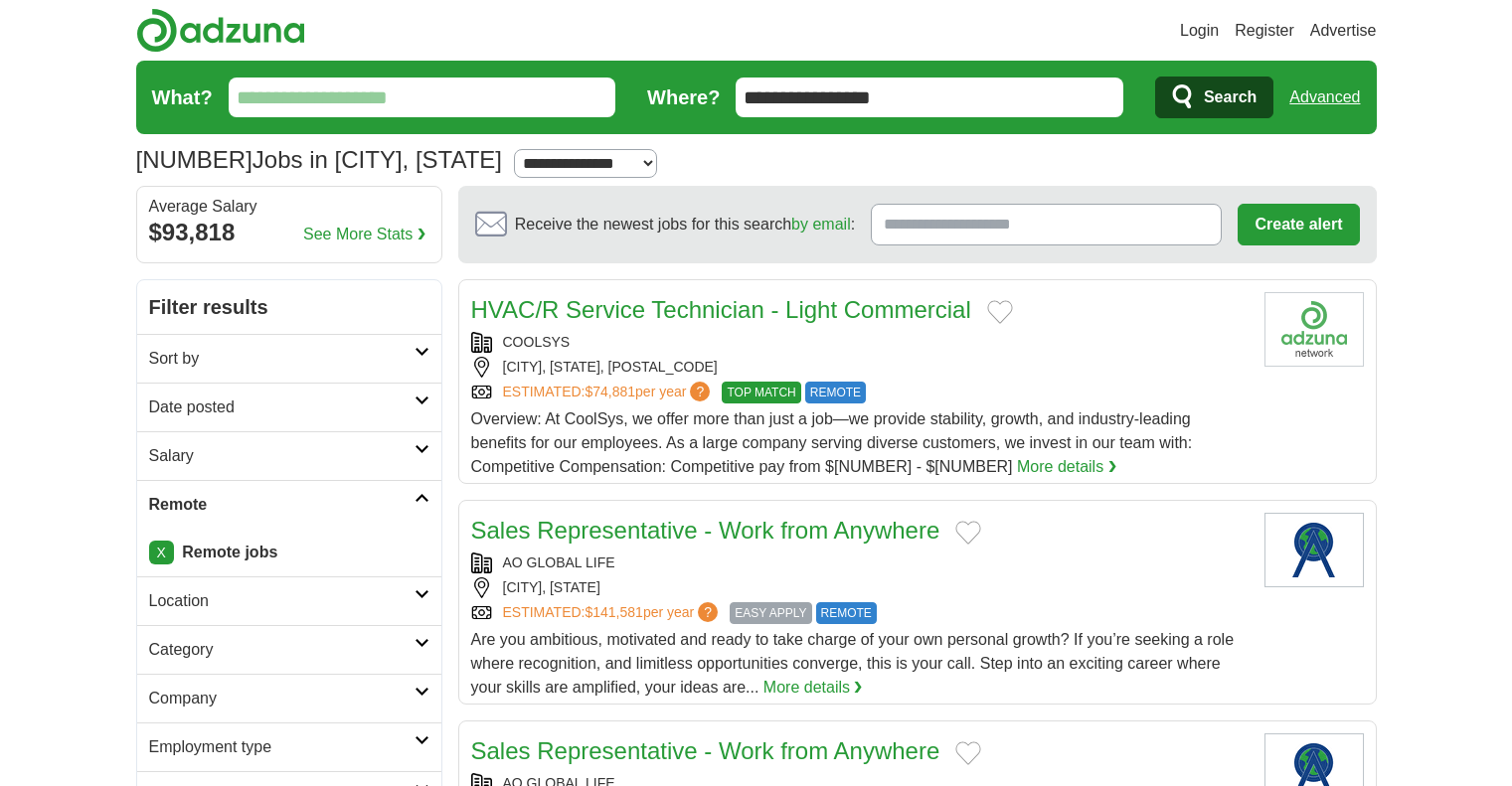 scroll, scrollTop: 0, scrollLeft: 0, axis: both 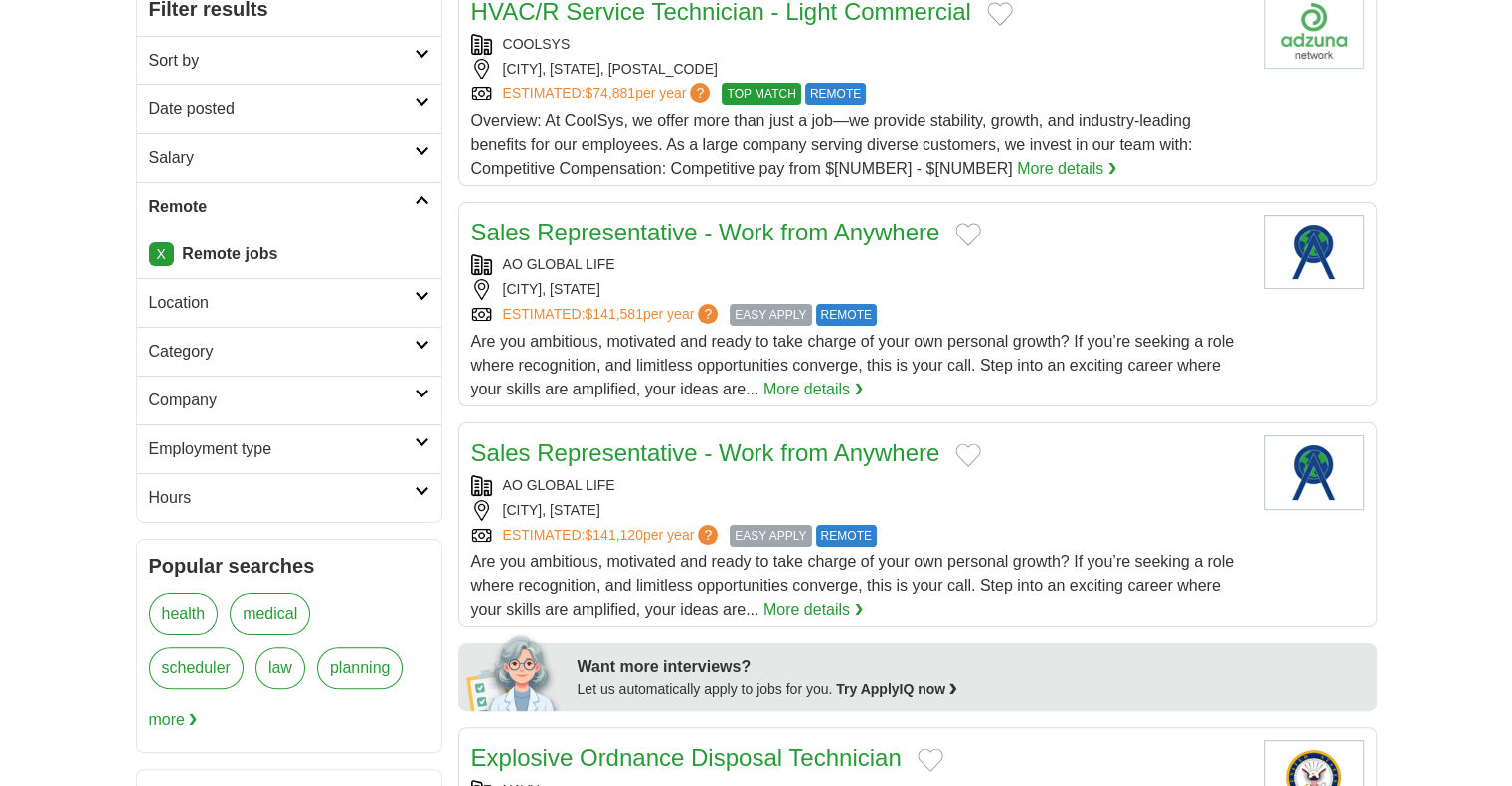 click on "Location" at bounding box center [281, 303] 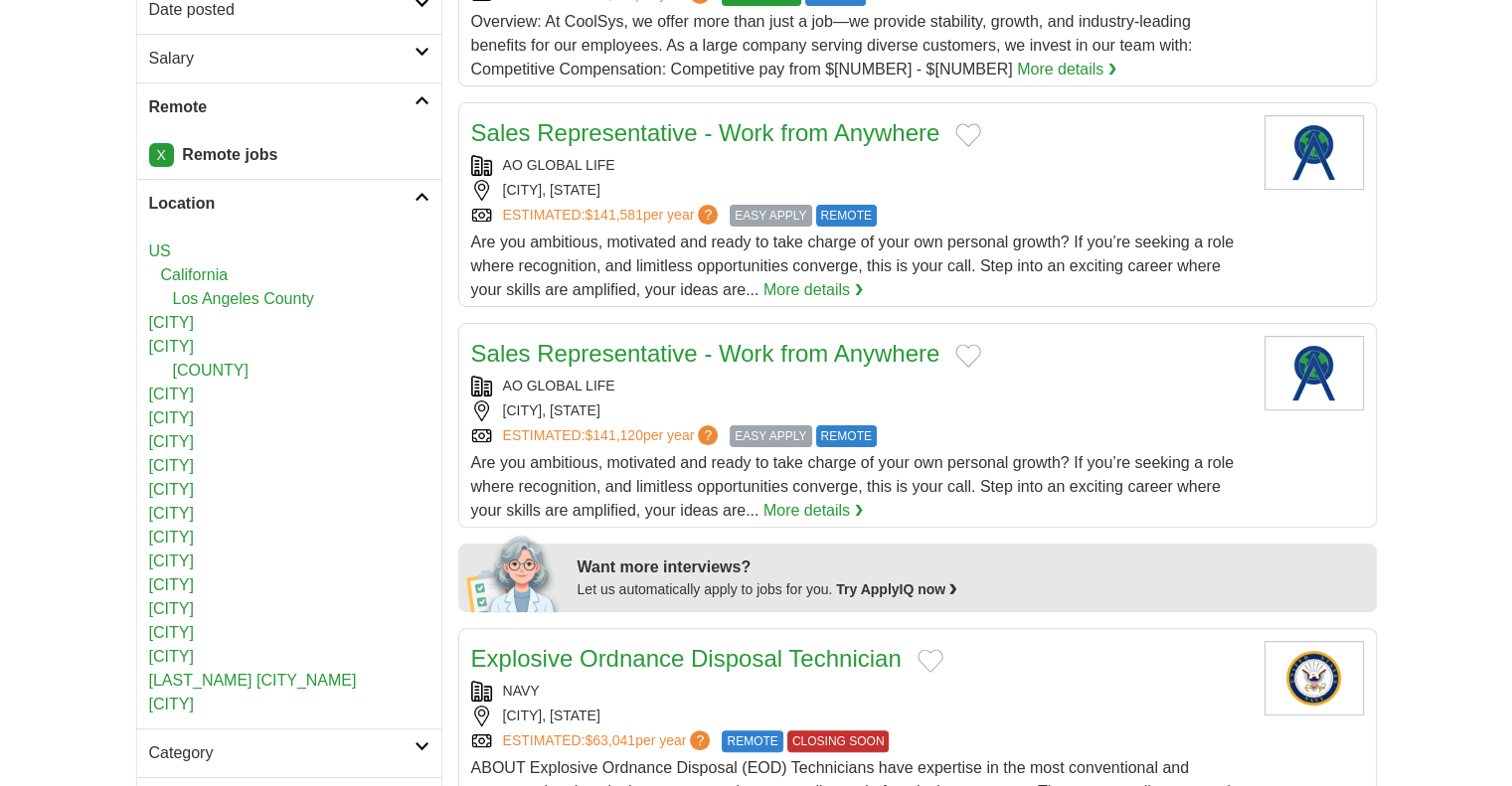 scroll, scrollTop: 497, scrollLeft: 0, axis: vertical 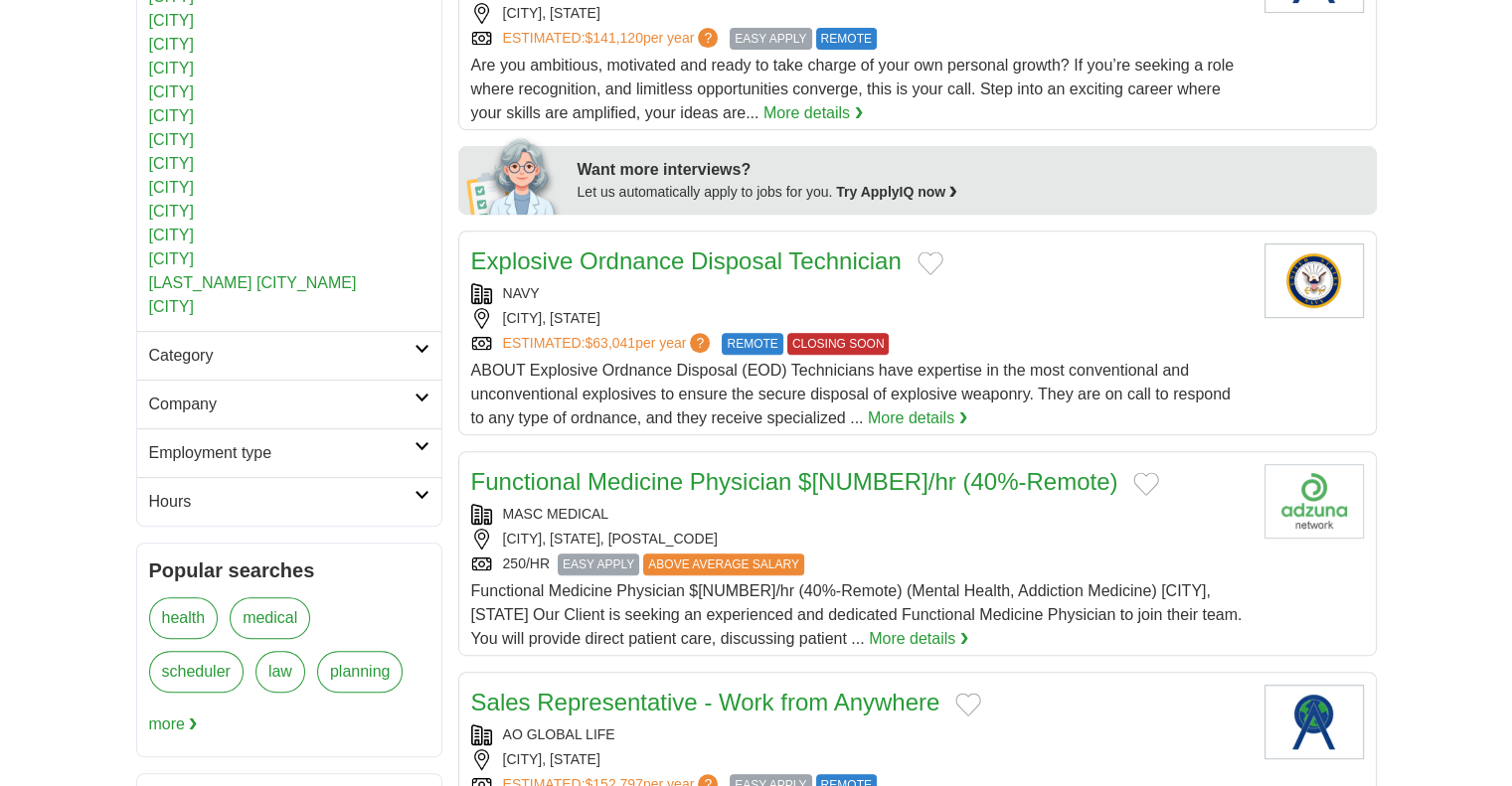 click on "Category" at bounding box center [281, 356] 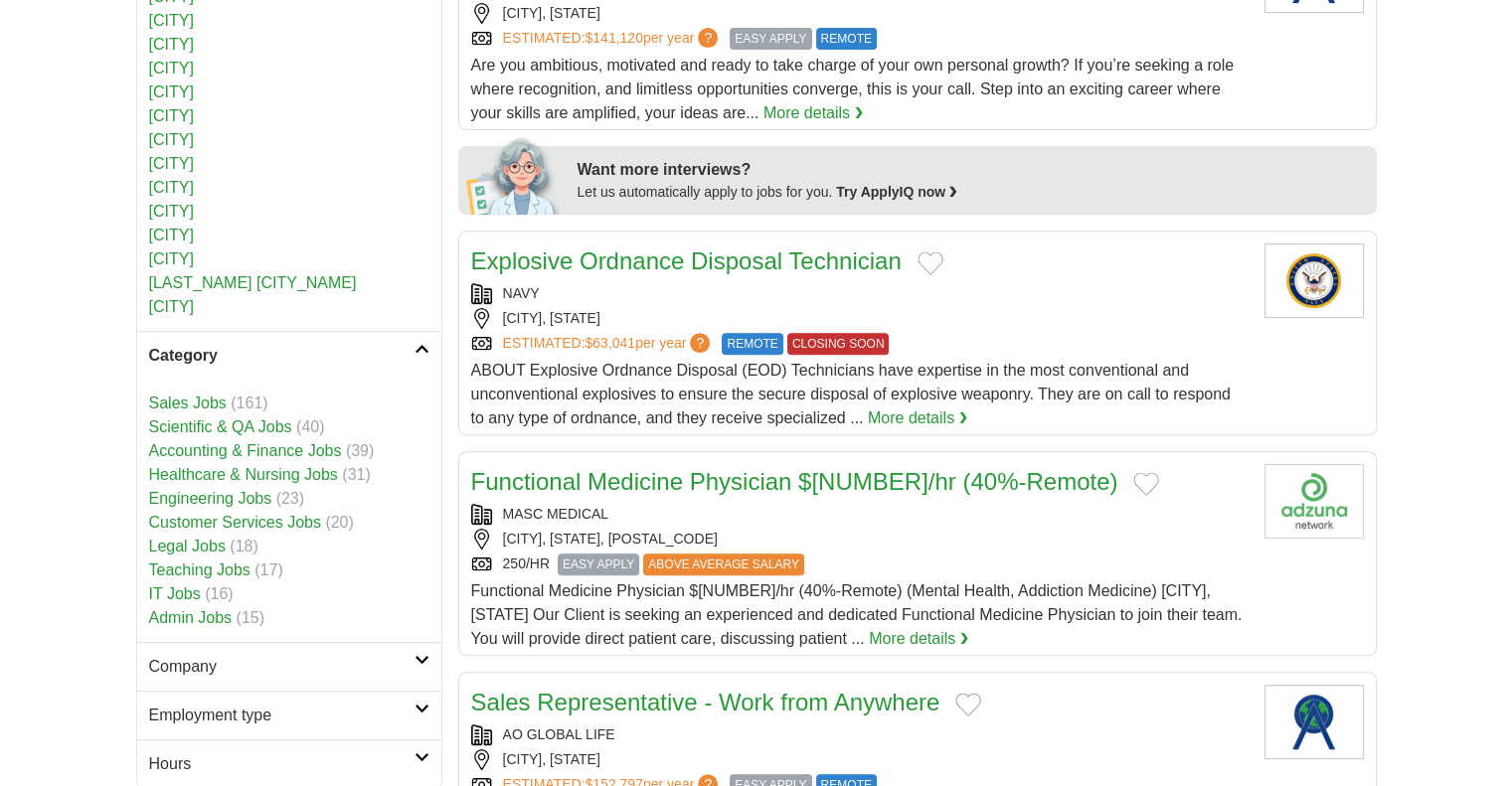click on "IT Jobs" at bounding box center [175, 593] 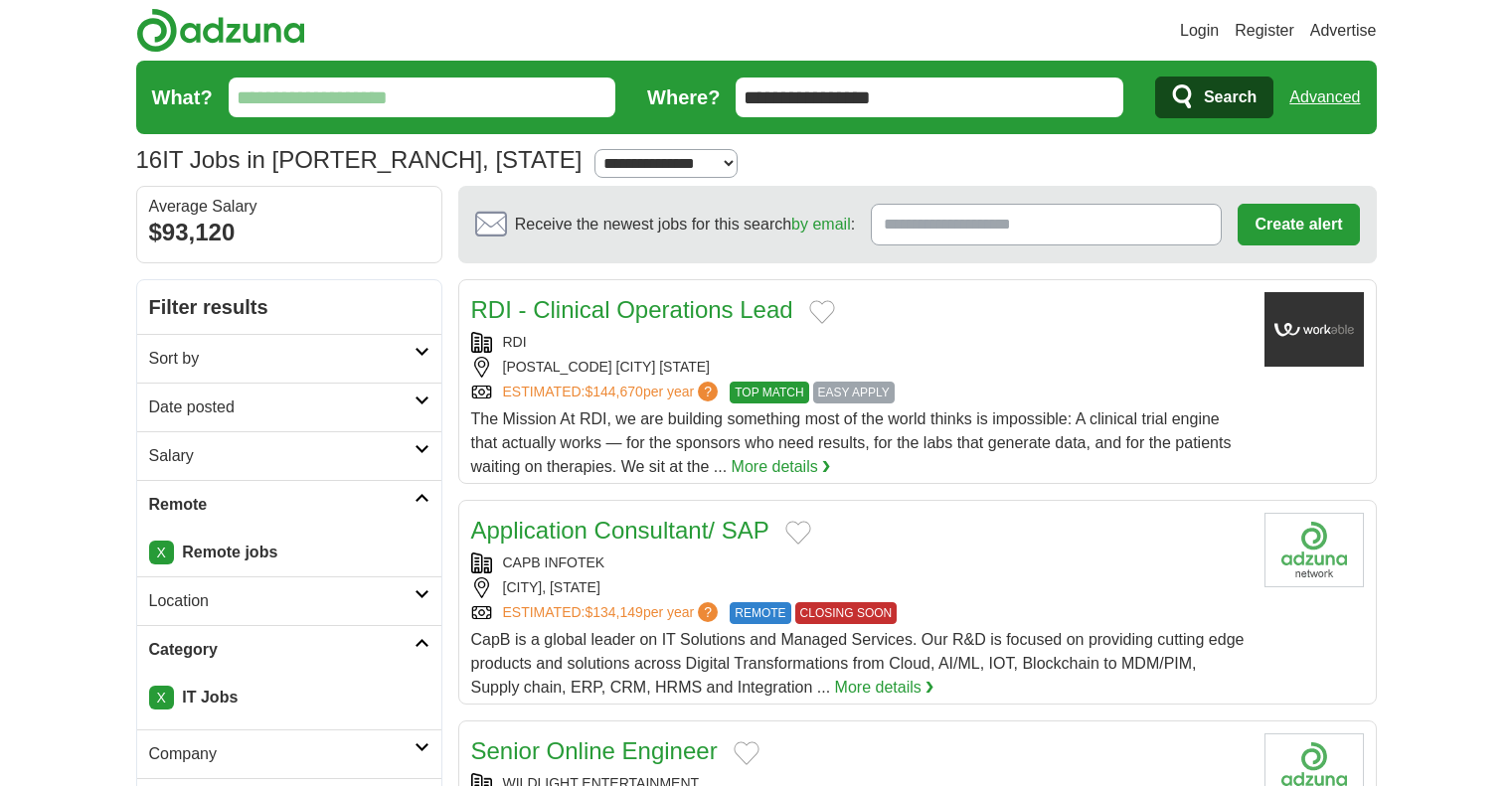 scroll, scrollTop: 0, scrollLeft: 0, axis: both 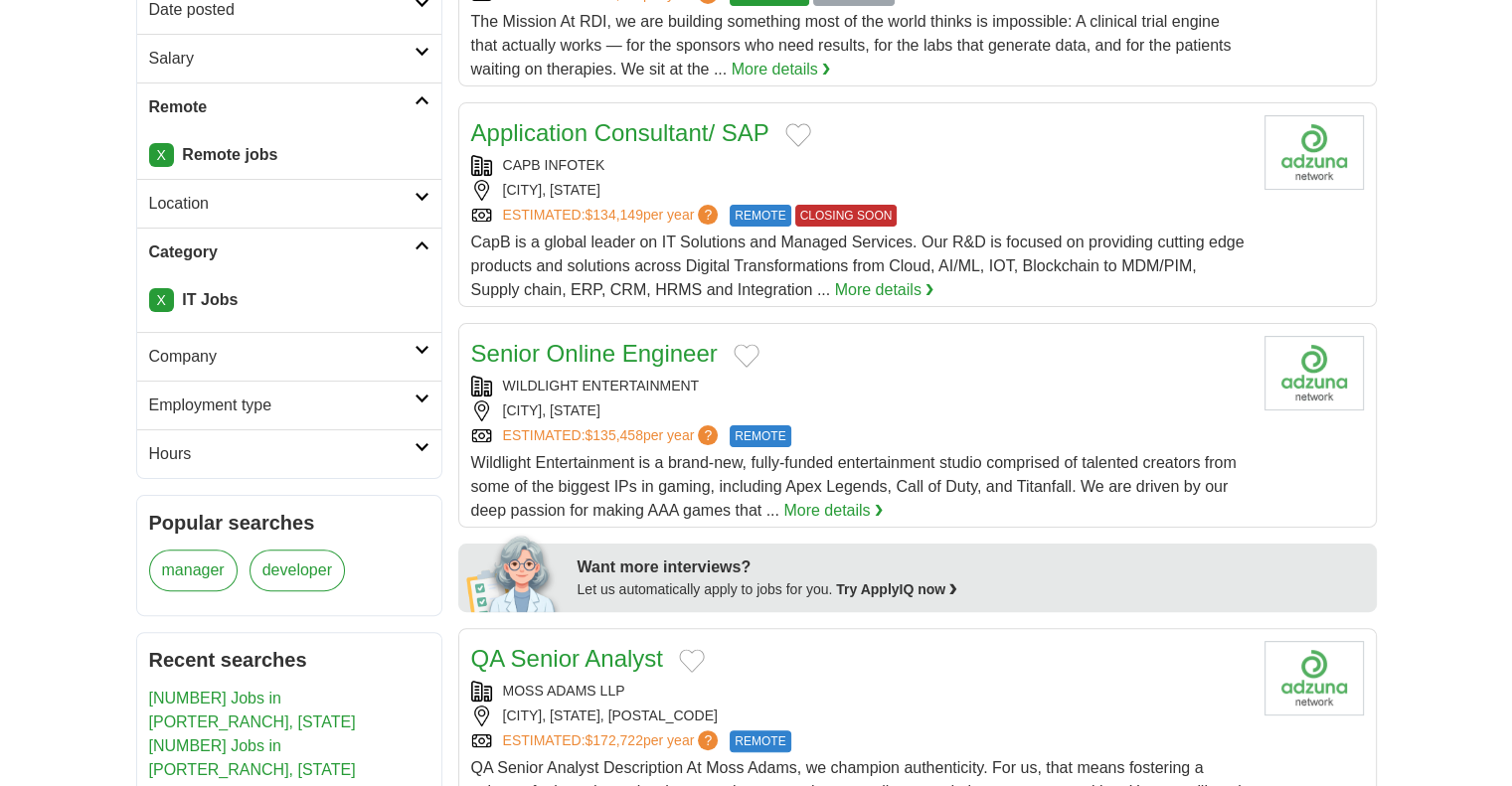 click on "Employment type" at bounding box center (281, 405) 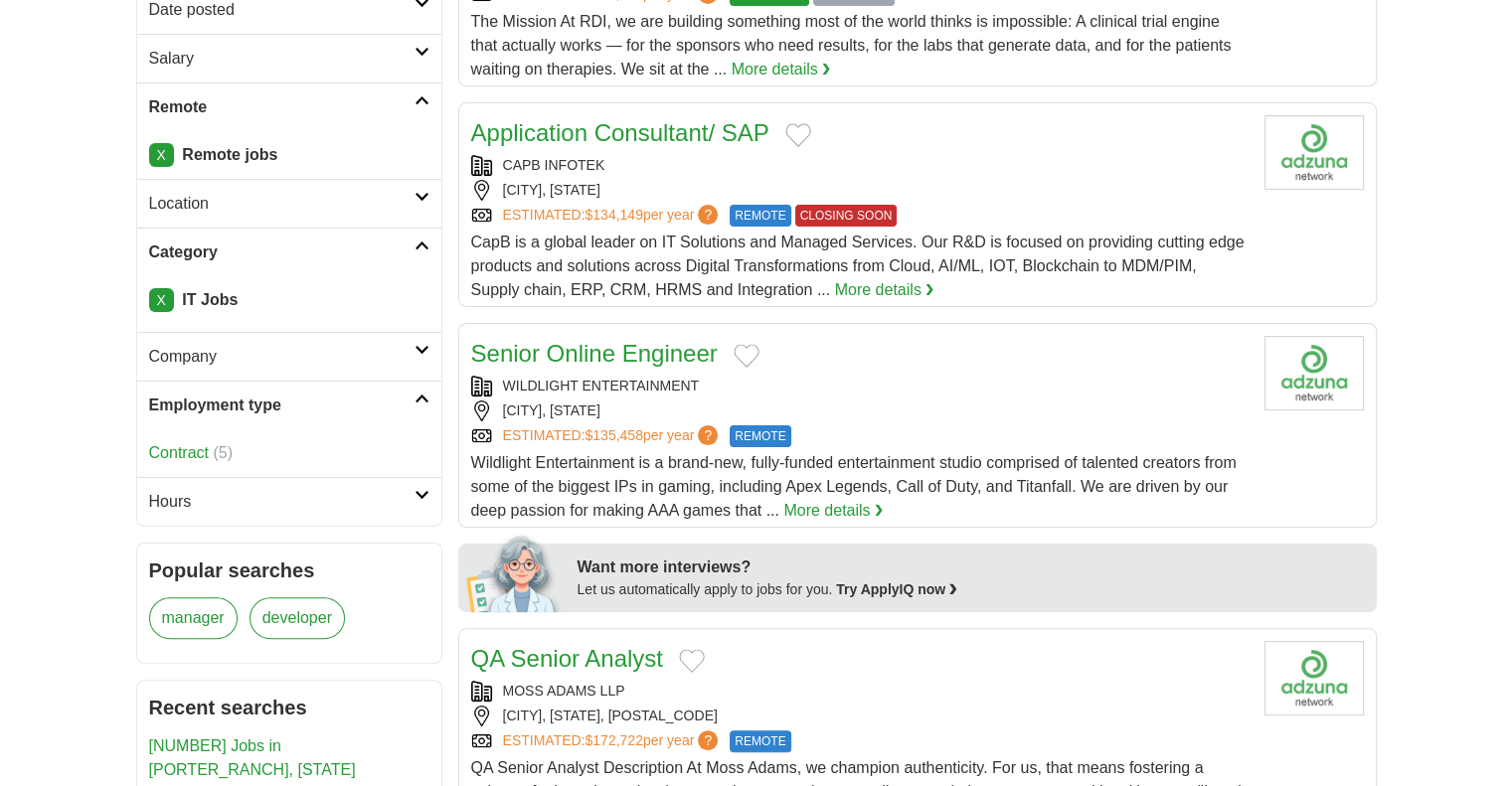 click on "Hours" at bounding box center [281, 502] 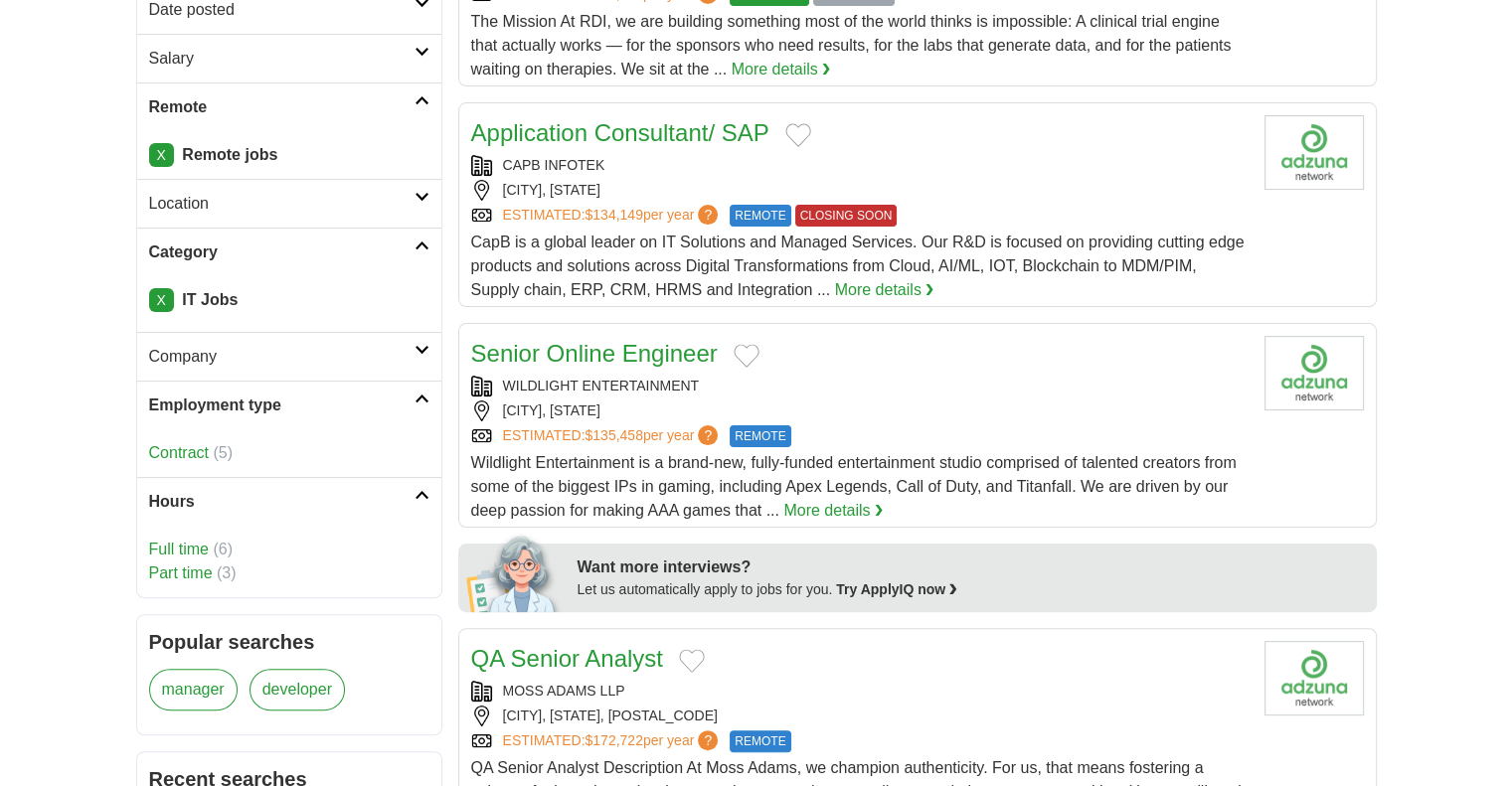 click on "Part time" at bounding box center [181, 572] 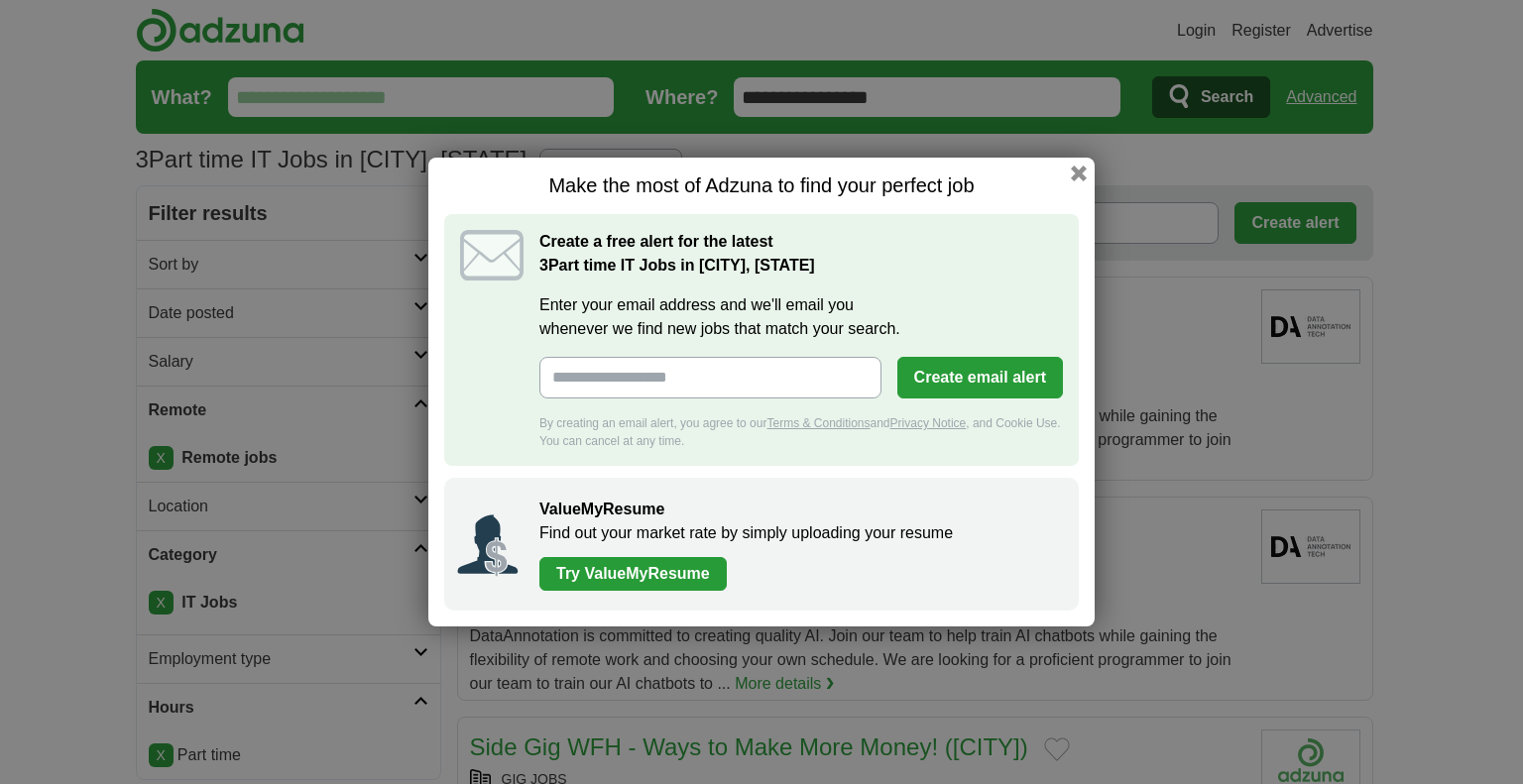 scroll, scrollTop: 0, scrollLeft: 0, axis: both 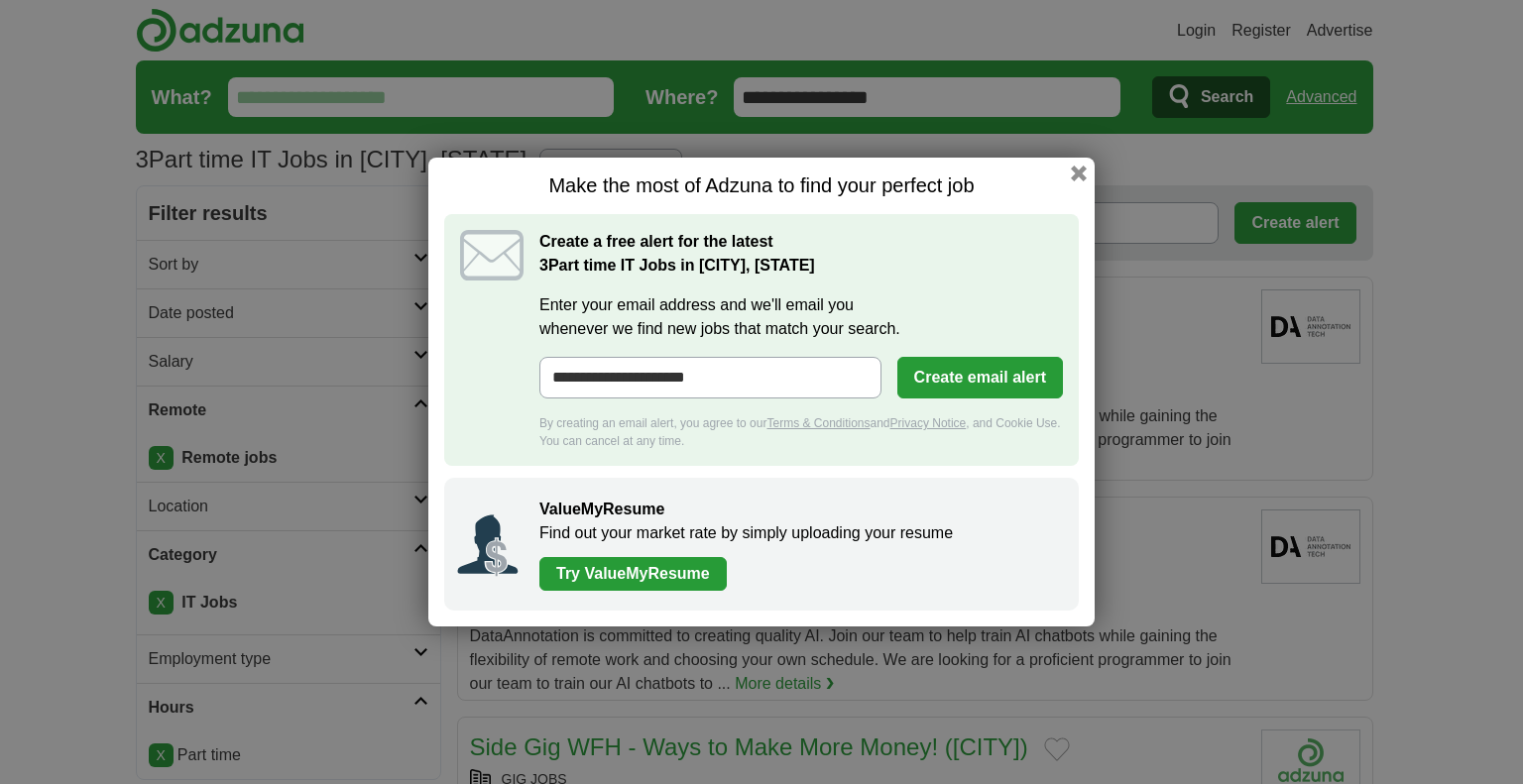 type on "**********" 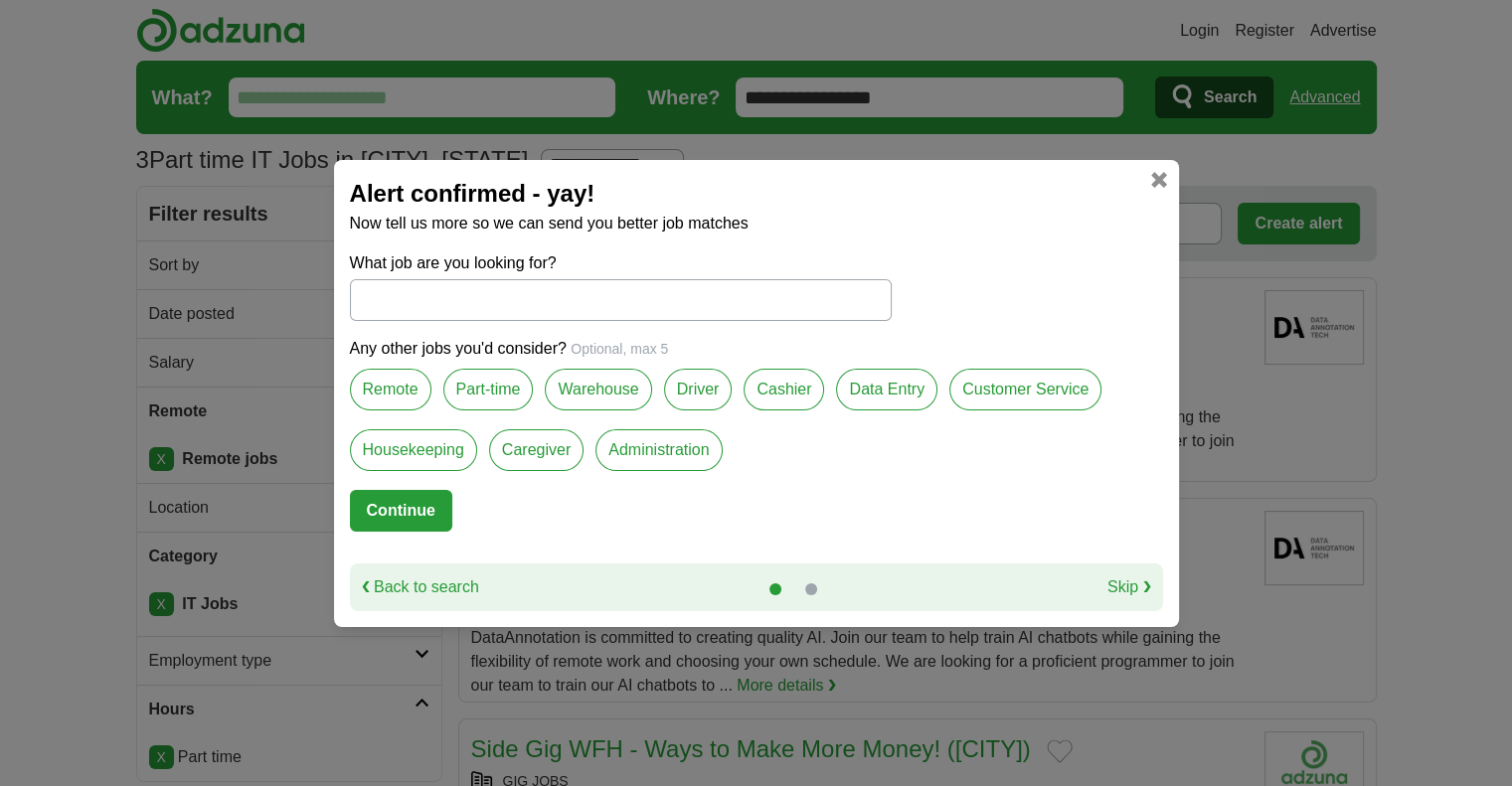 click on "Remote" at bounding box center (391, 390) 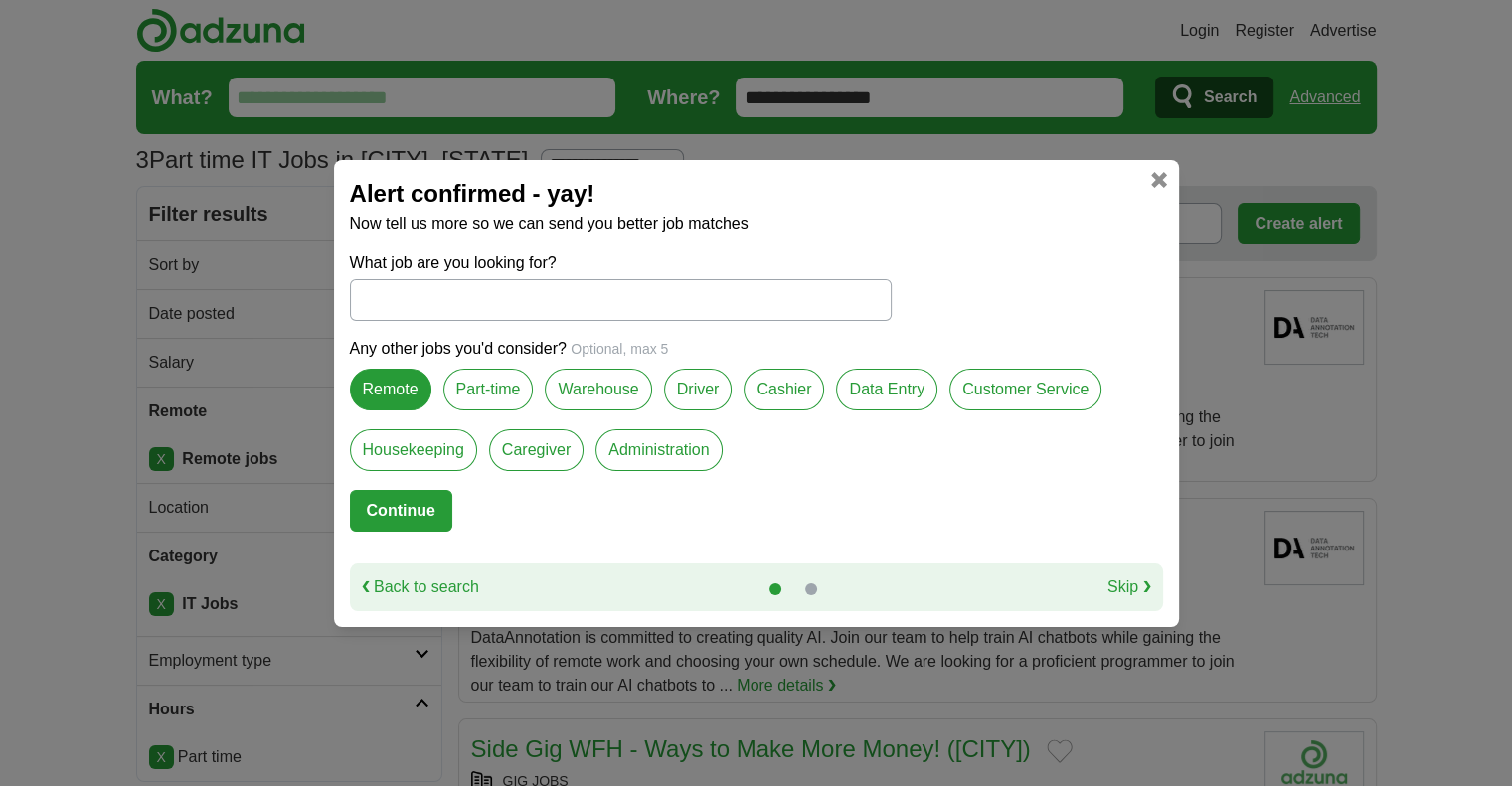 click on "Part-time" at bounding box center [488, 390] 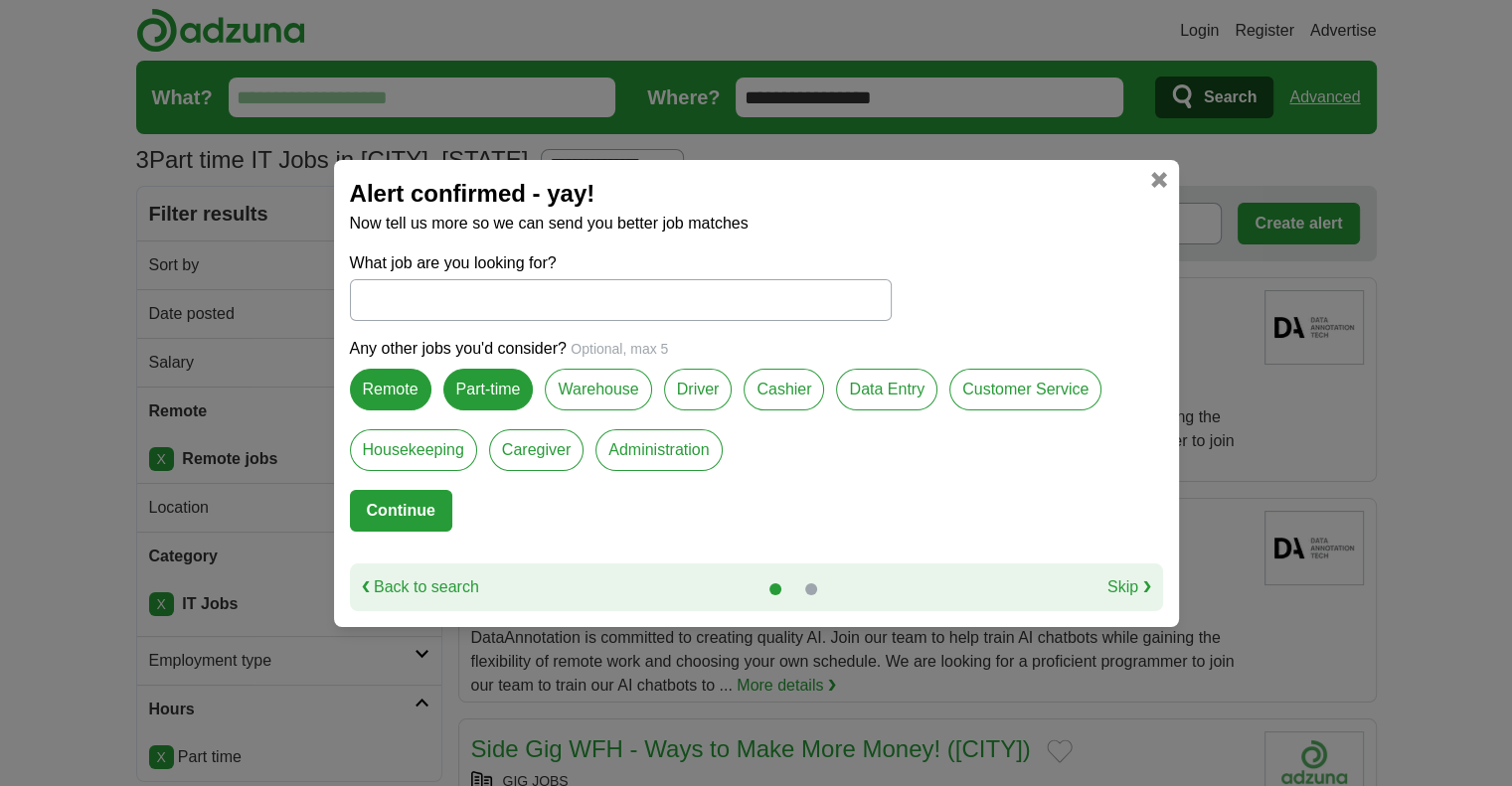 click on "What job are you looking for?" at bounding box center [620, 300] 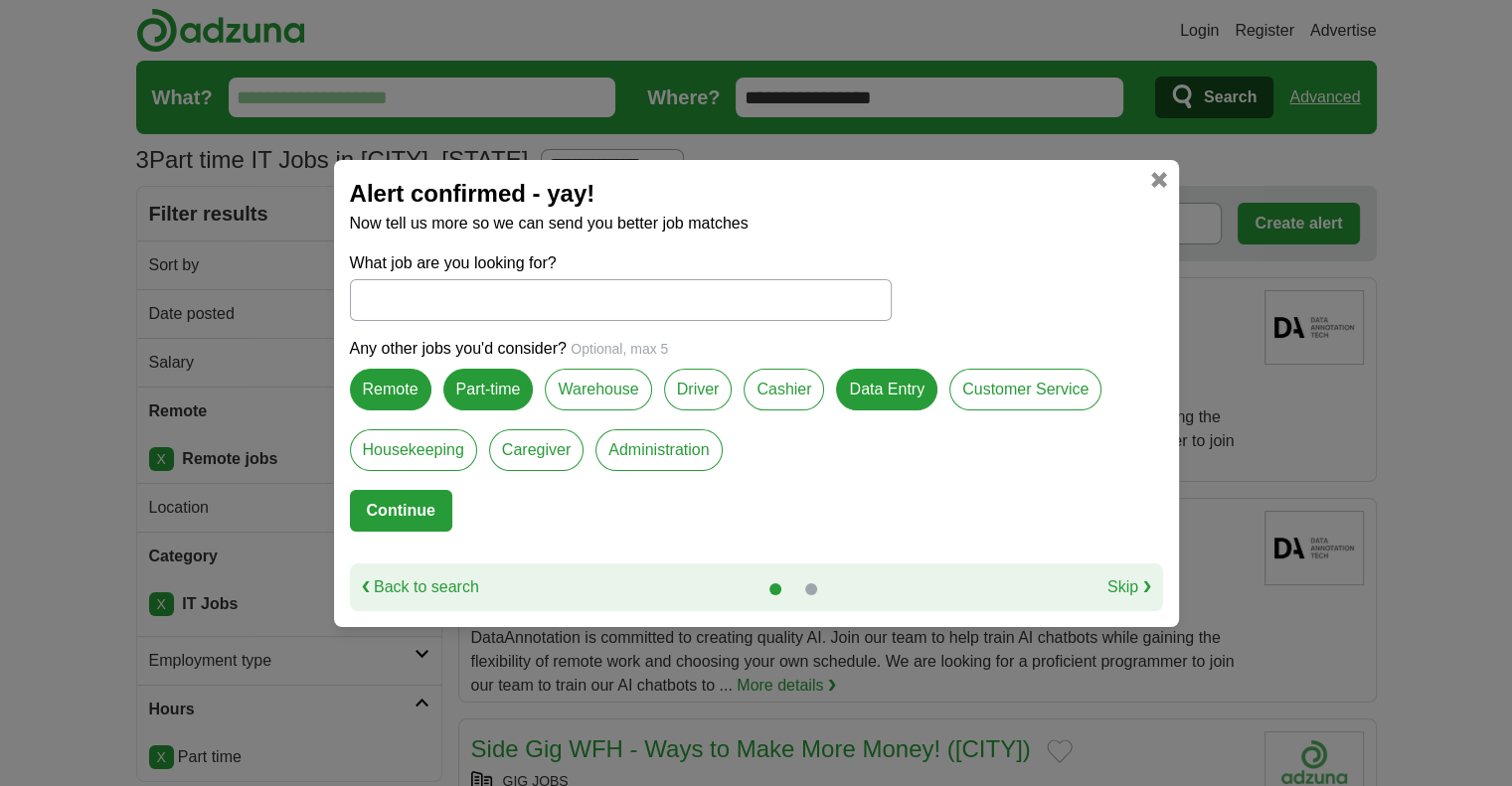 click on "What job are you looking for?" at bounding box center (620, 300) 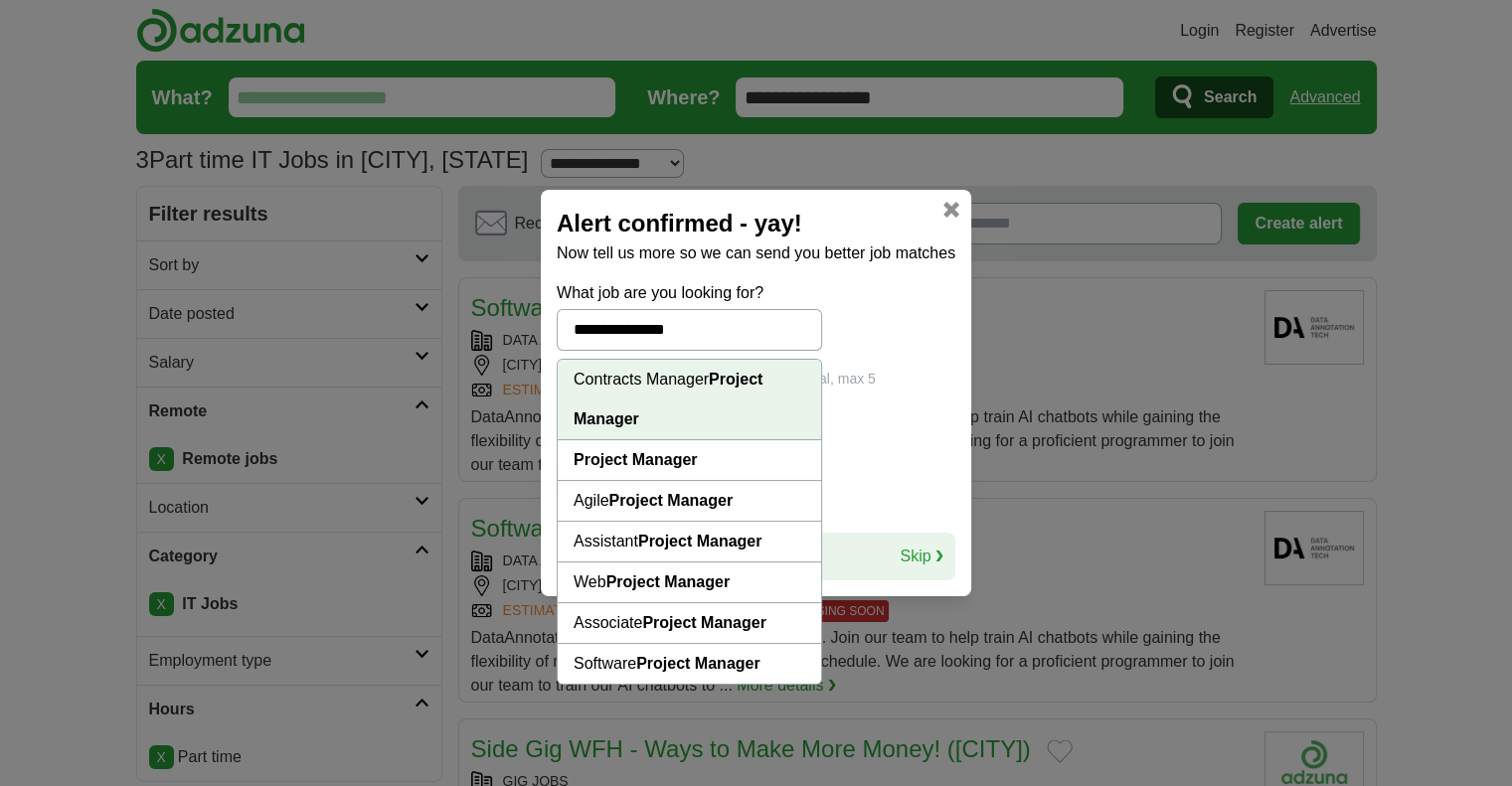 click on "Project Manager" at bounding box center [671, 500] 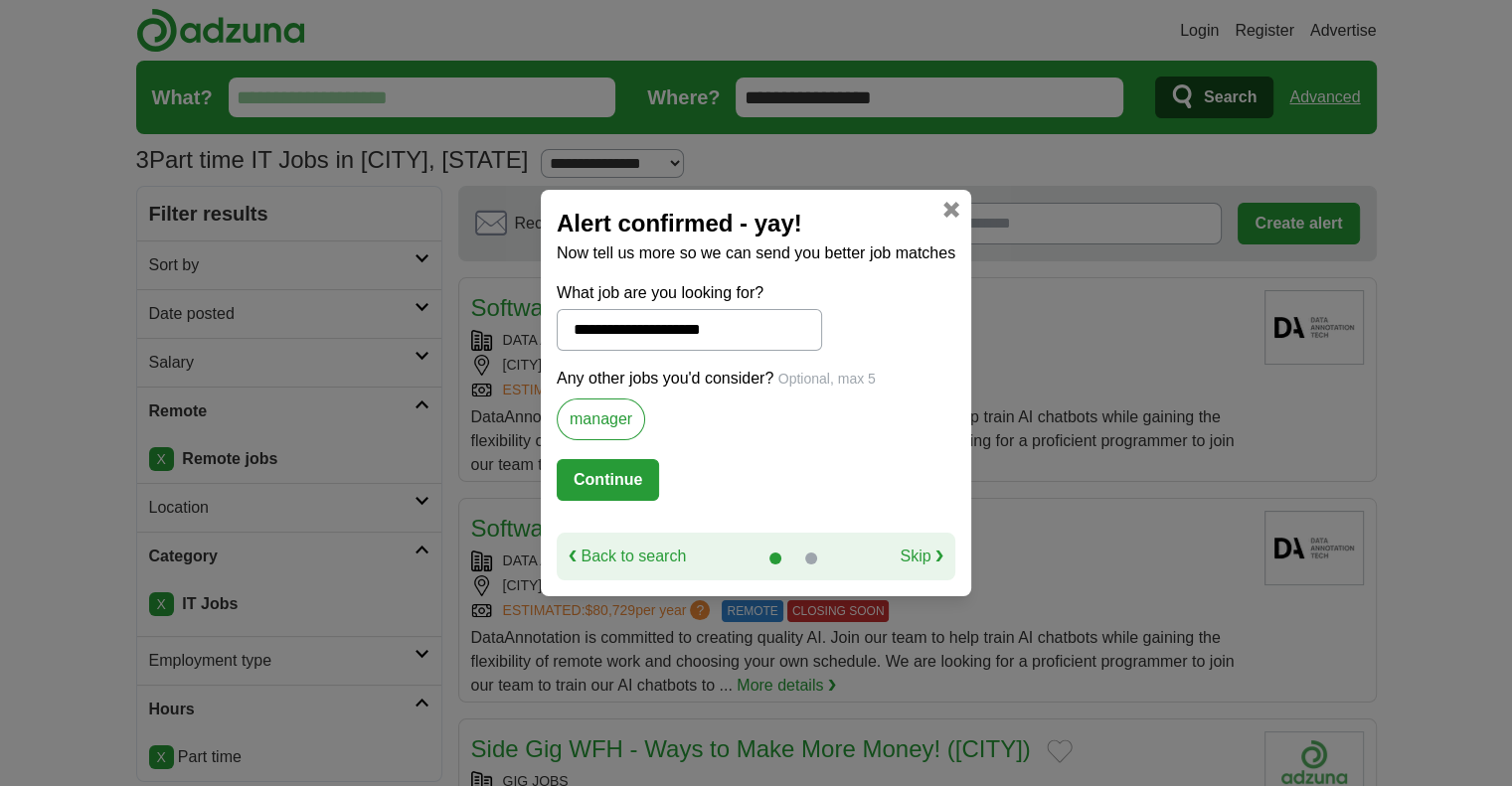click on "manager" at bounding box center [600, 419] 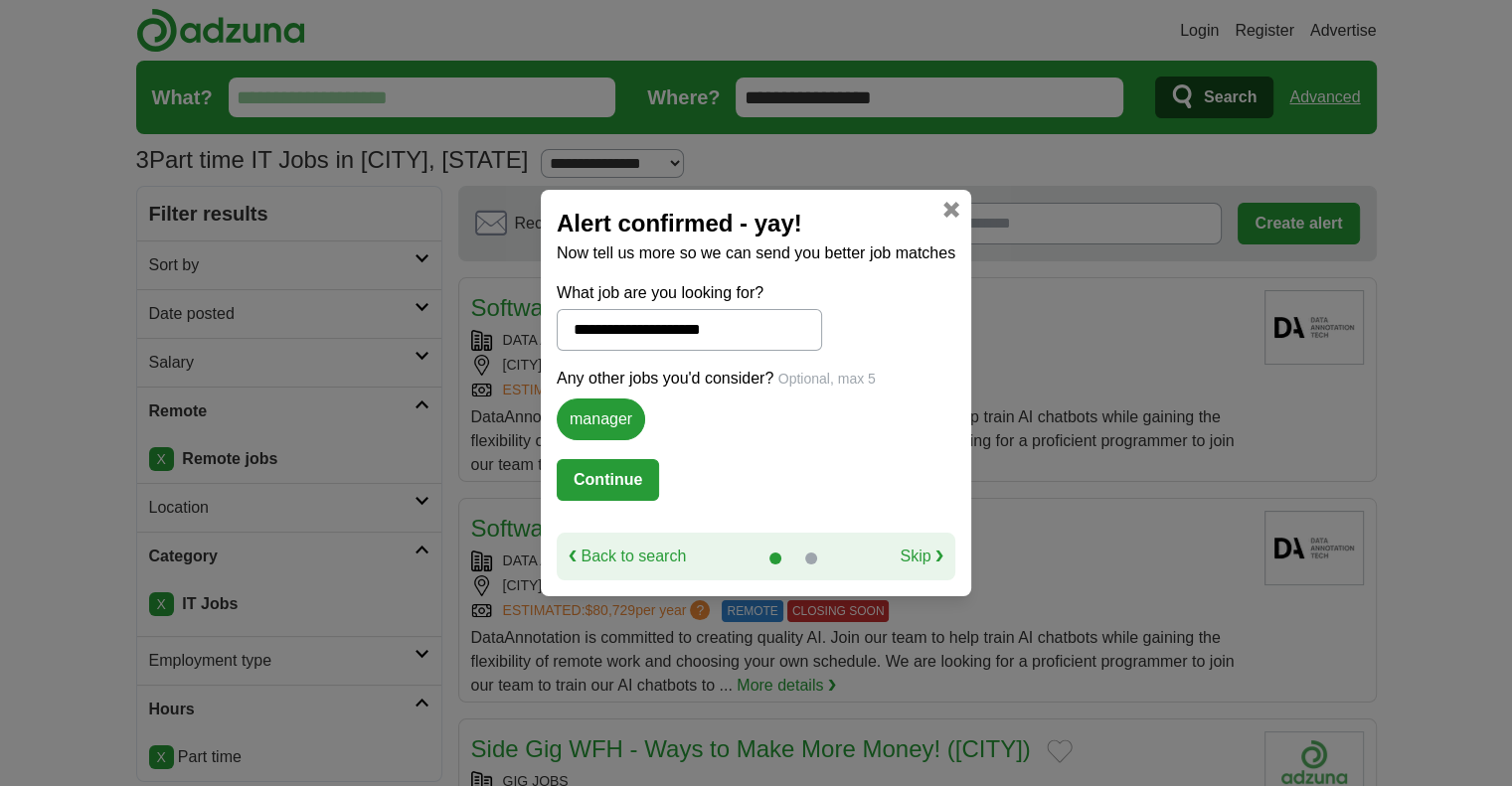 click on "Continue" at bounding box center [607, 480] 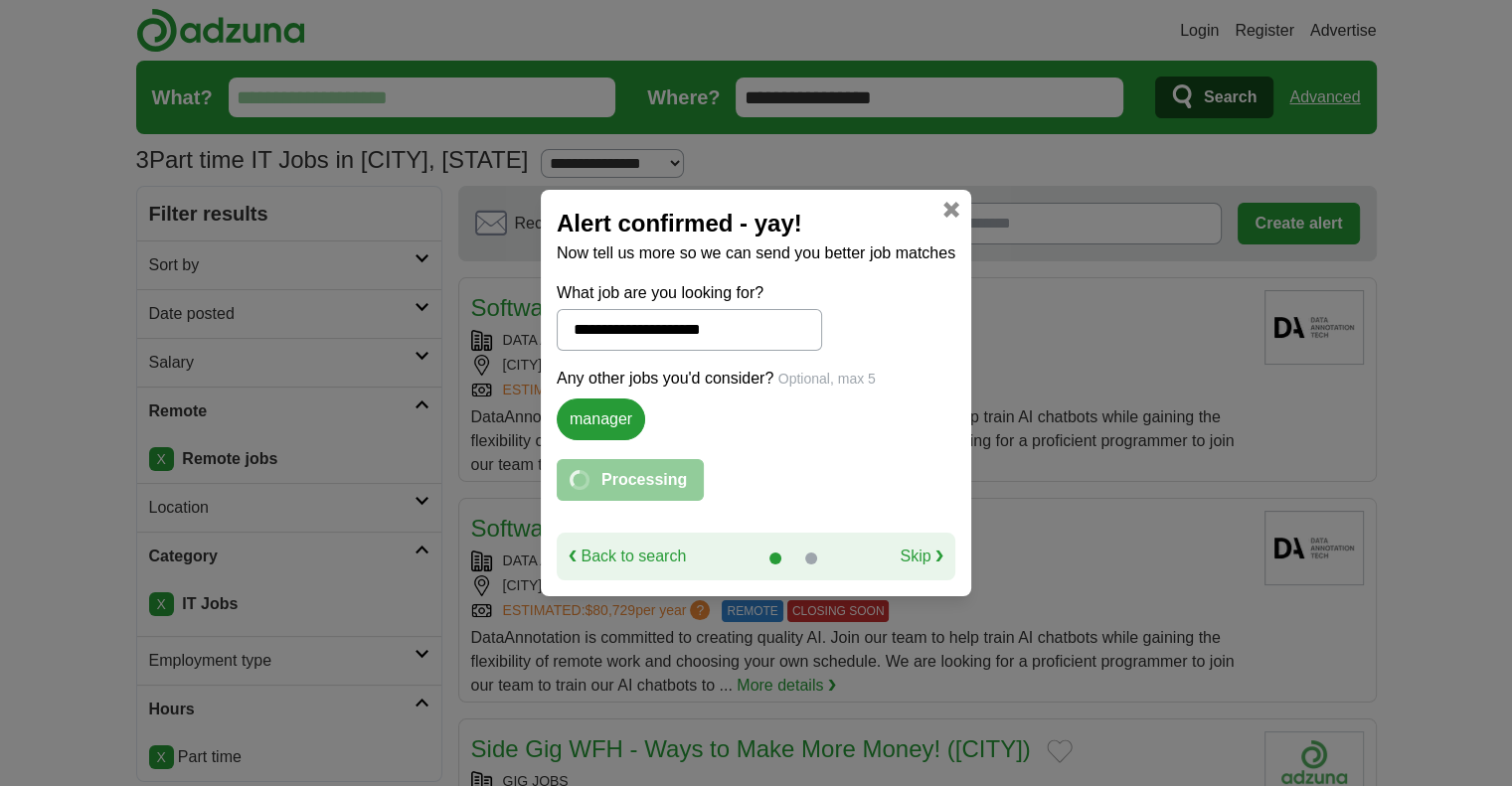 select on "*" 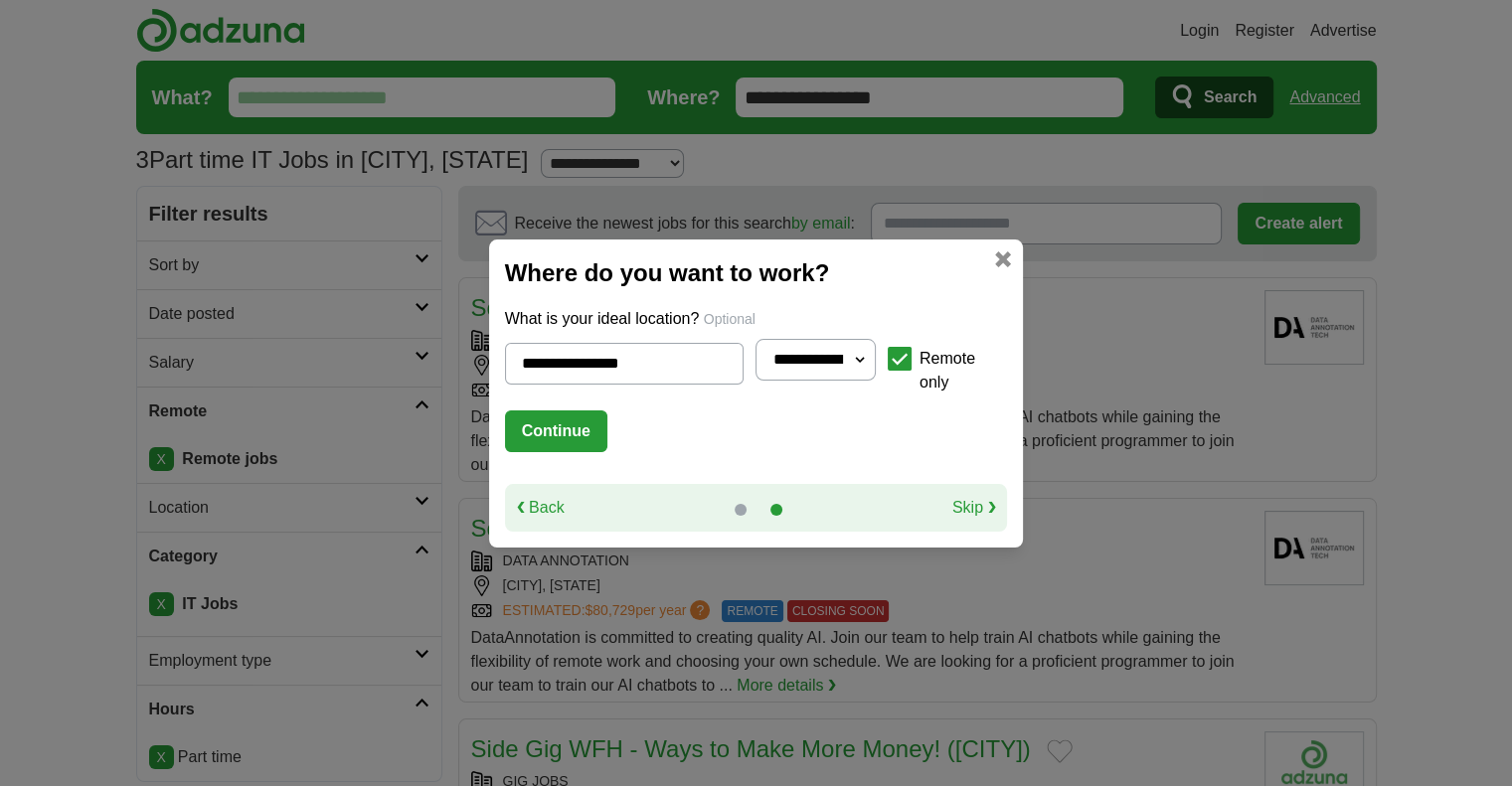 click on "Continue" at bounding box center [556, 431] 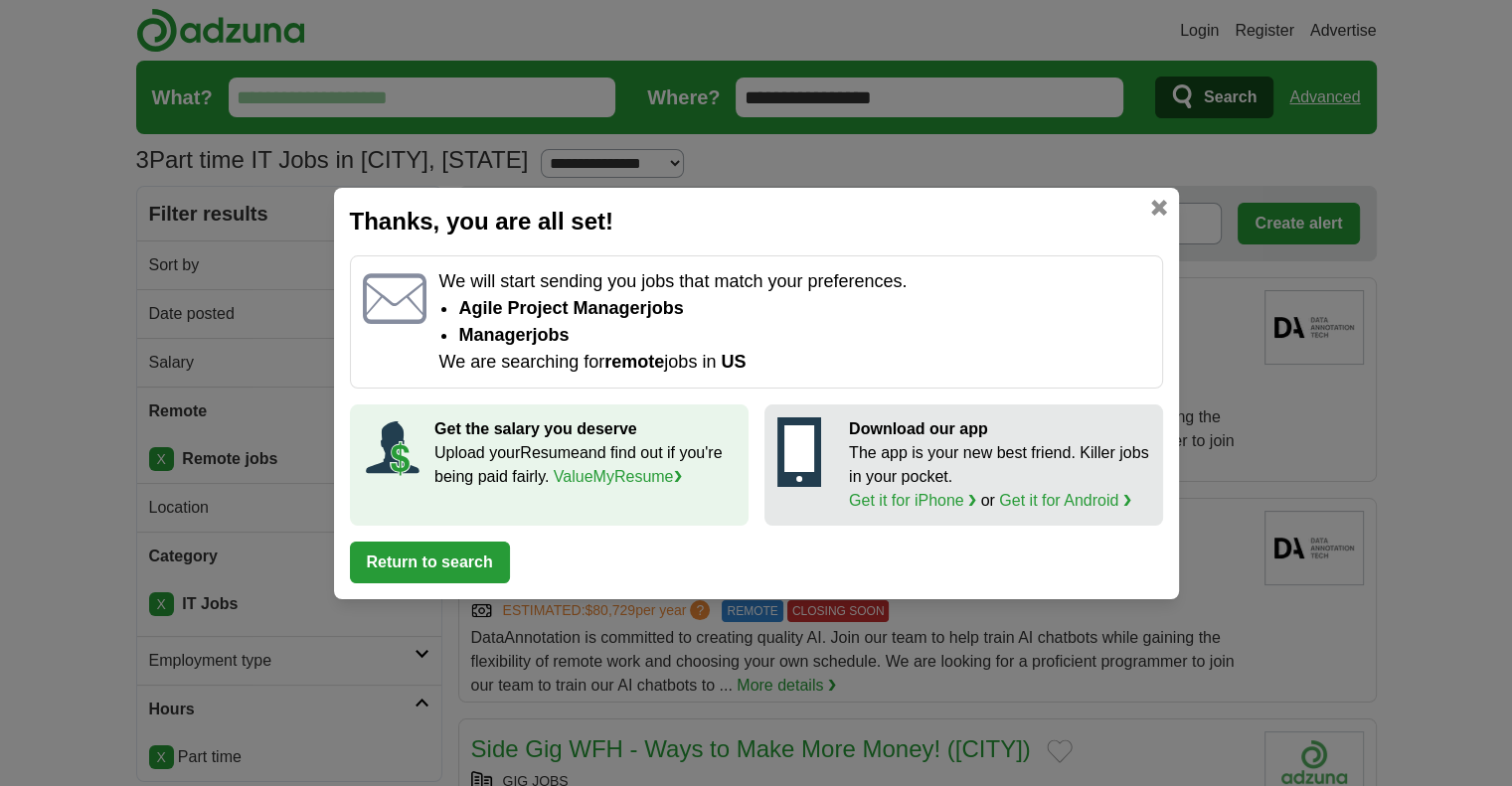 click at bounding box center [1159, 208] 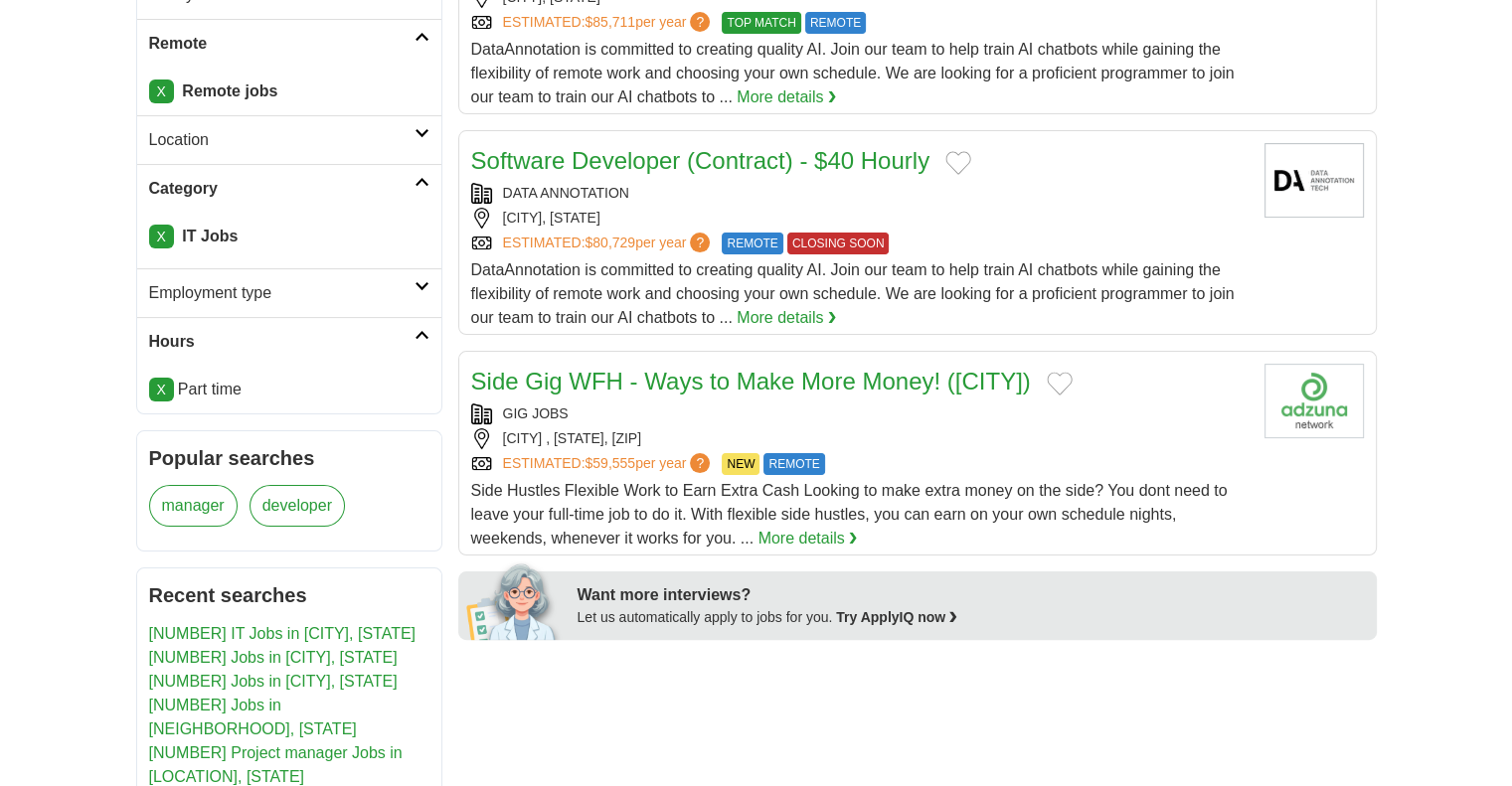 scroll, scrollTop: 397, scrollLeft: 0, axis: vertical 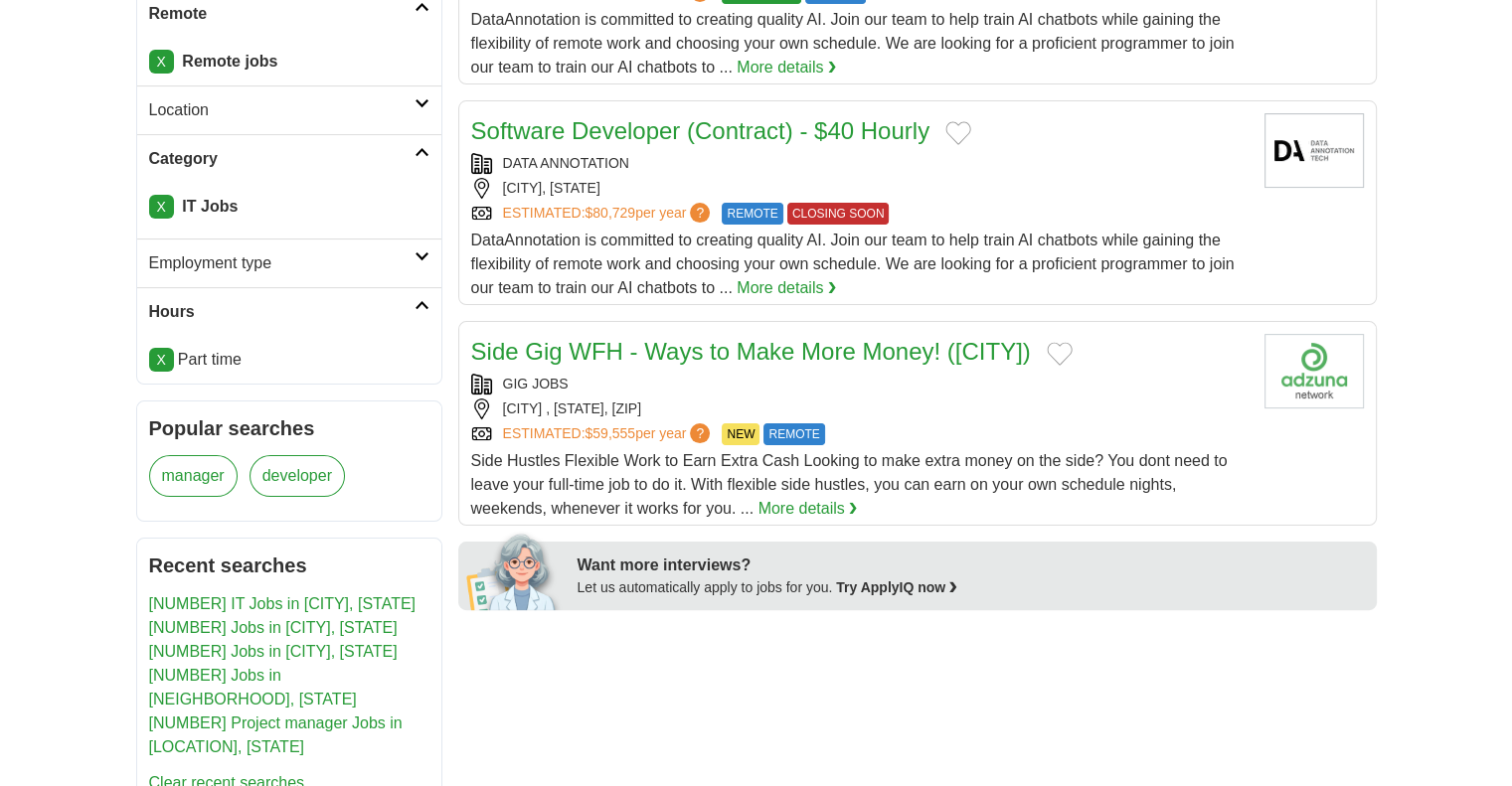 click on "manager" at bounding box center [193, 476] 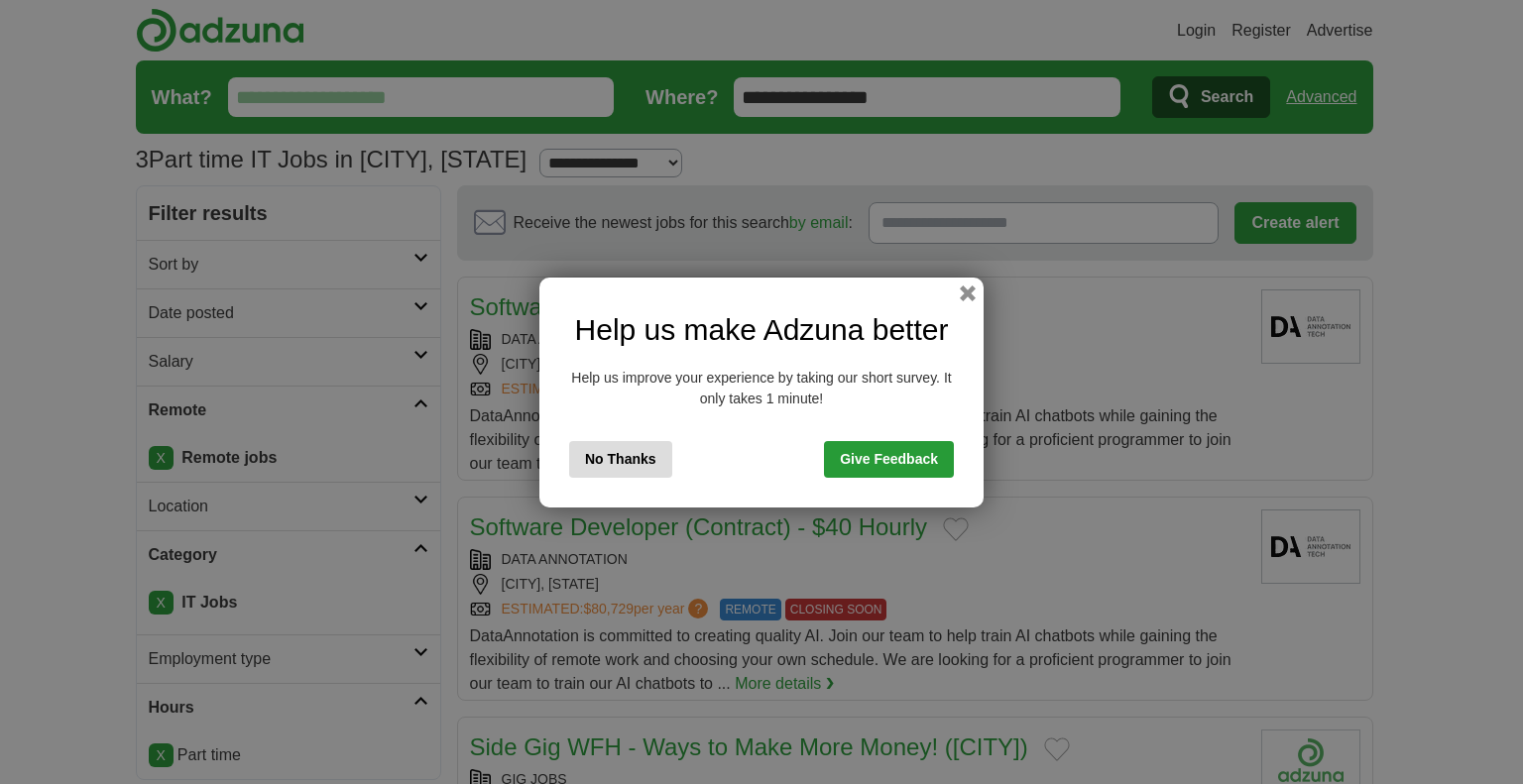 scroll, scrollTop: 0, scrollLeft: 0, axis: both 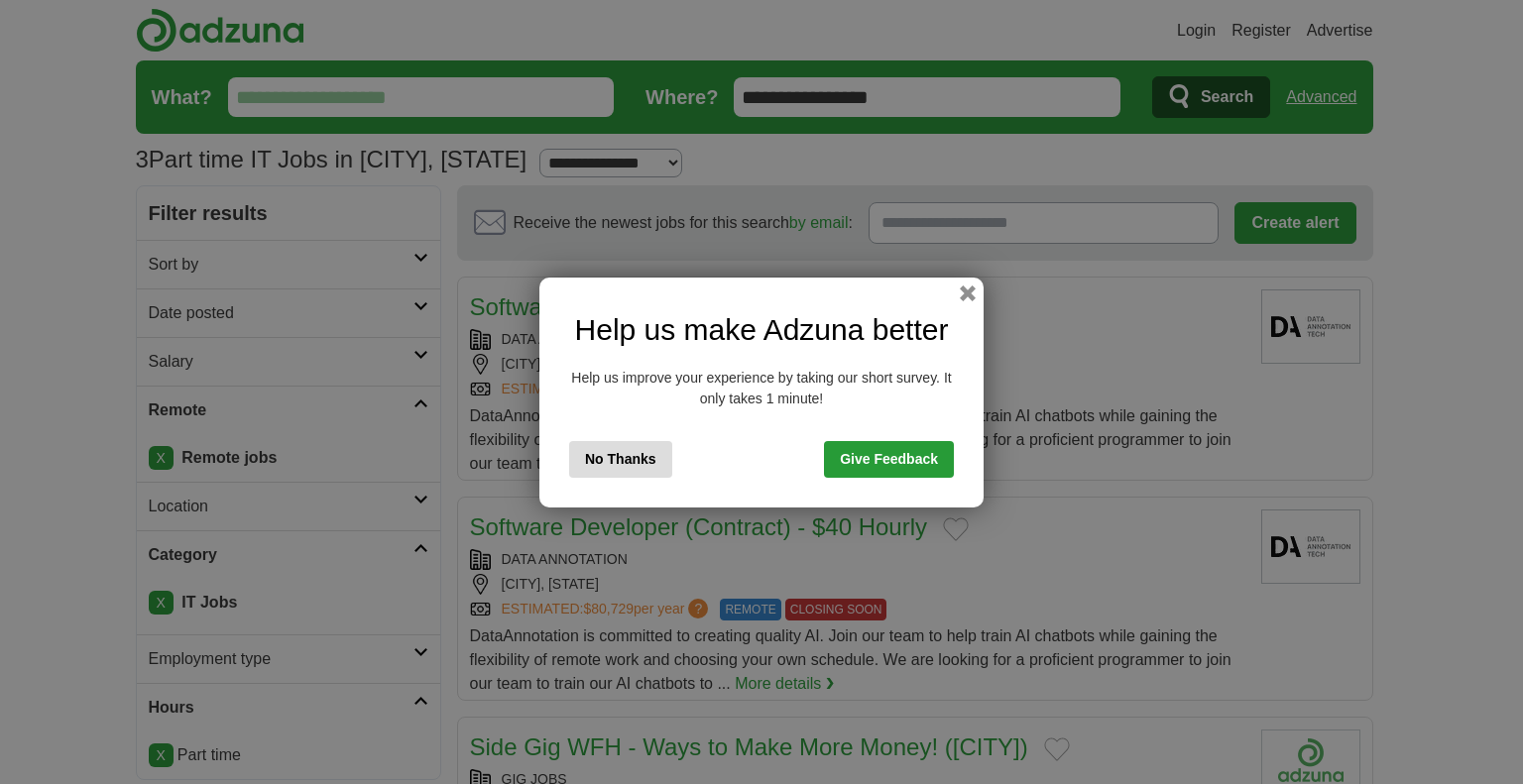 click on "No Thanks" at bounding box center [621, 459] 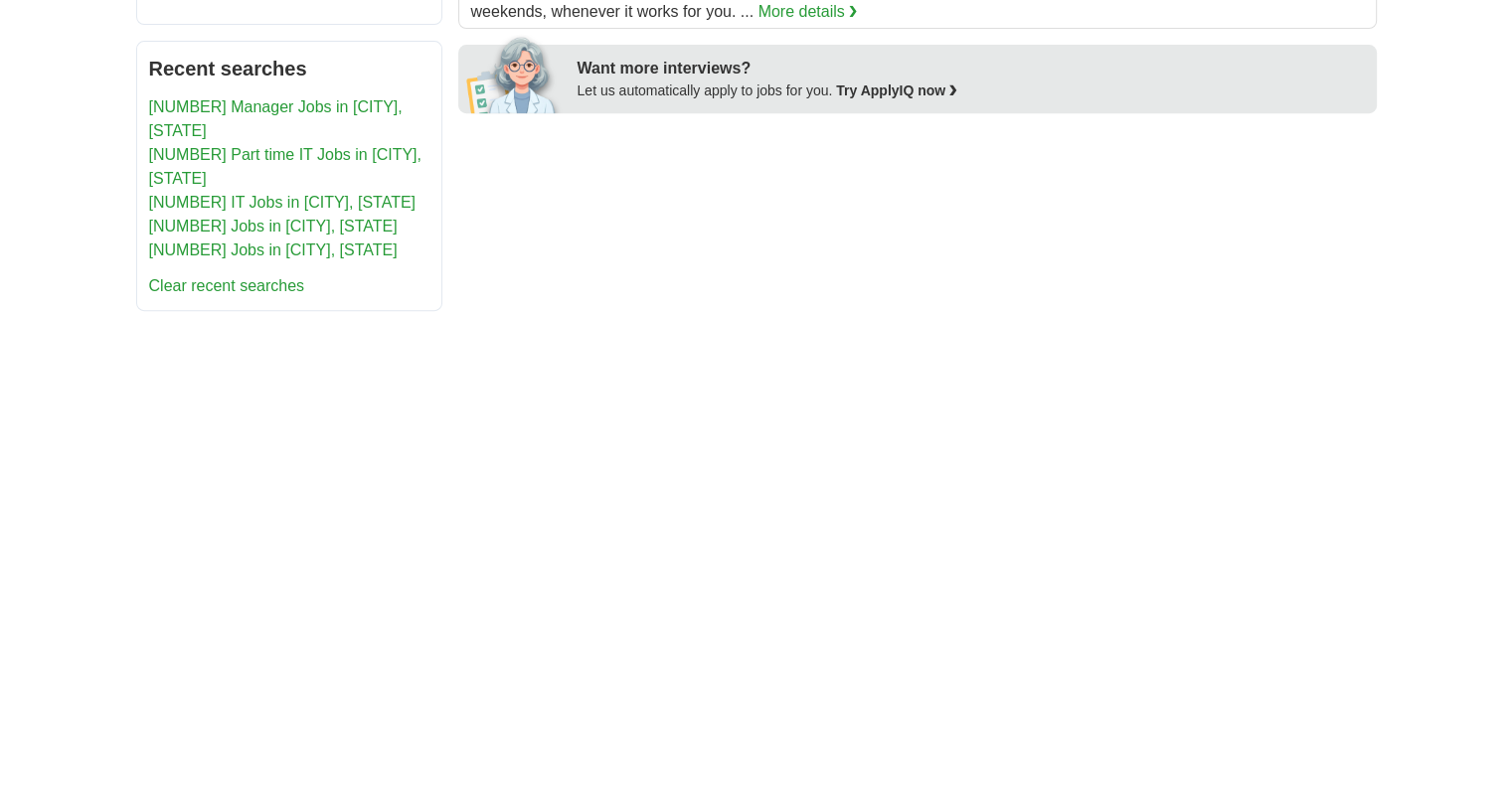 scroll, scrollTop: 994, scrollLeft: 0, axis: vertical 